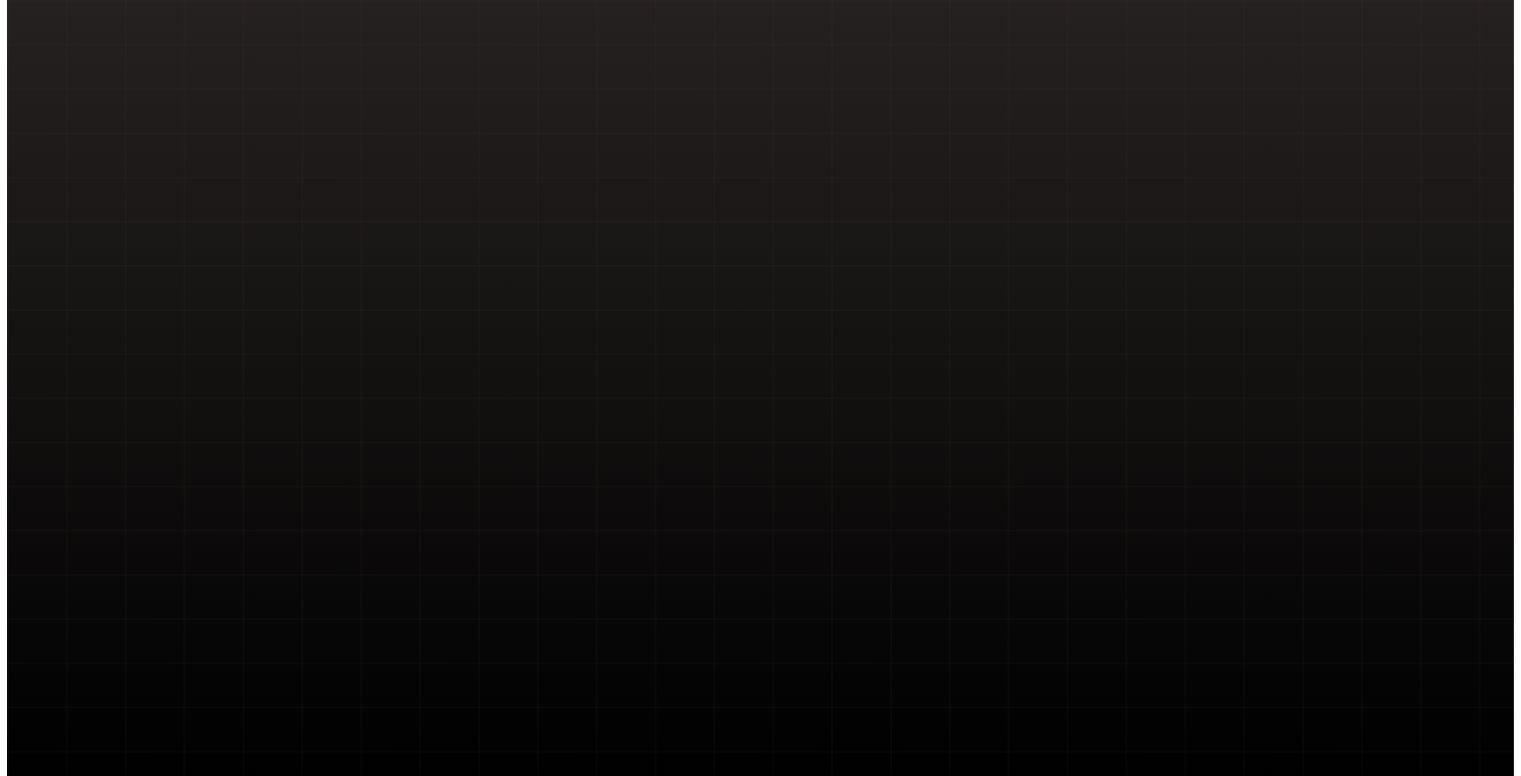 scroll, scrollTop: 0, scrollLeft: 0, axis: both 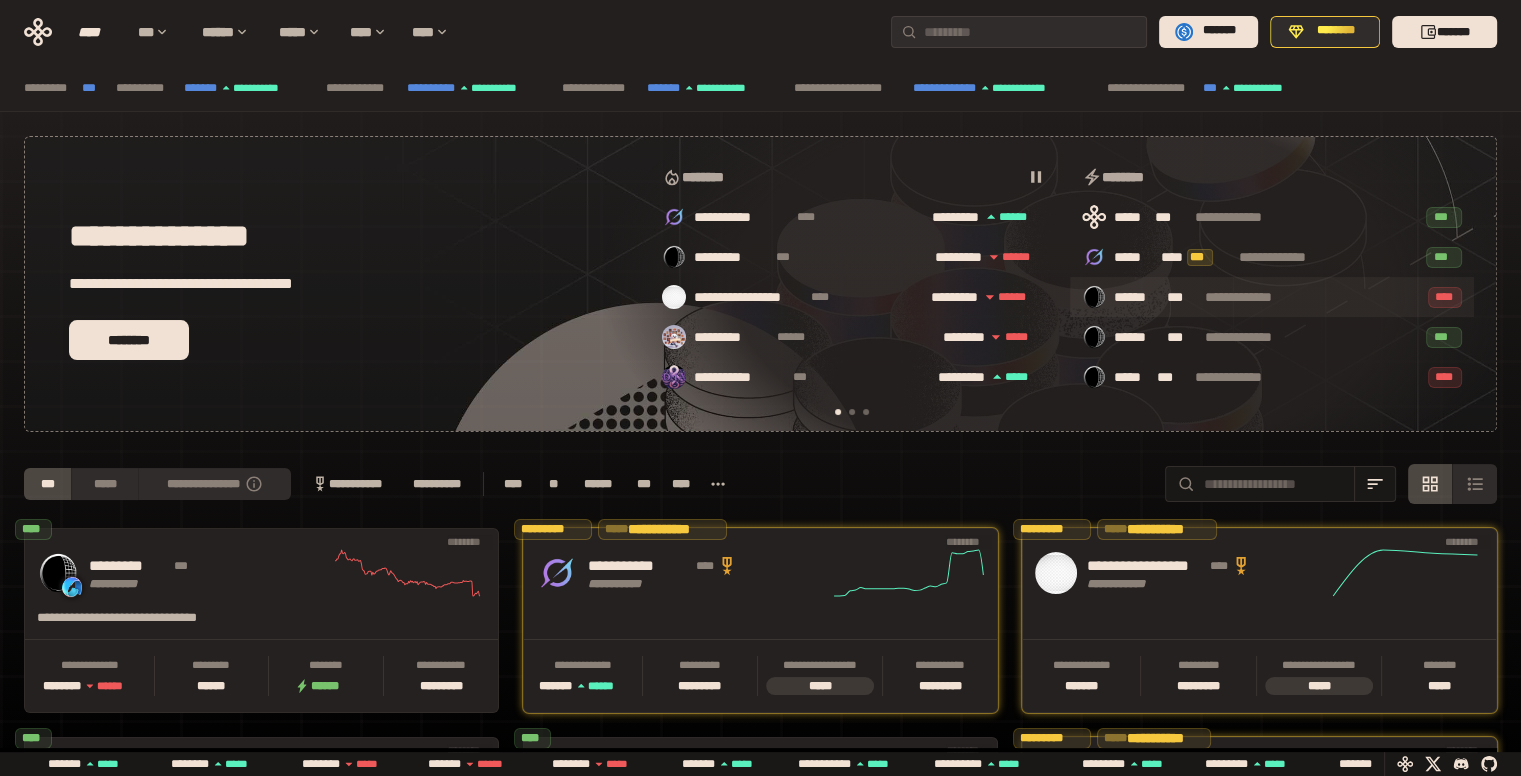 click on "**********" at bounding box center [1272, 297] 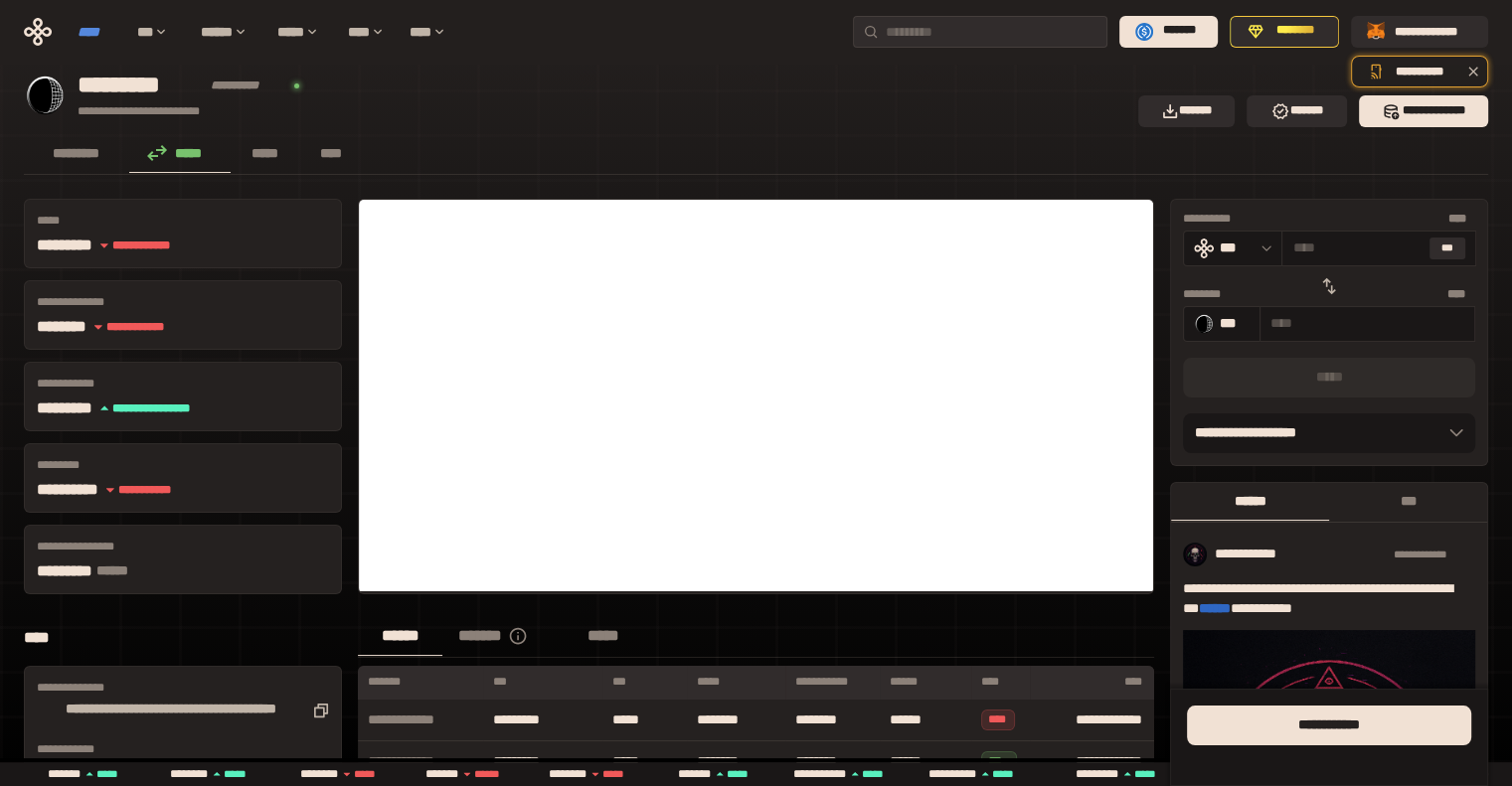 click on "****" at bounding box center [97, 32] 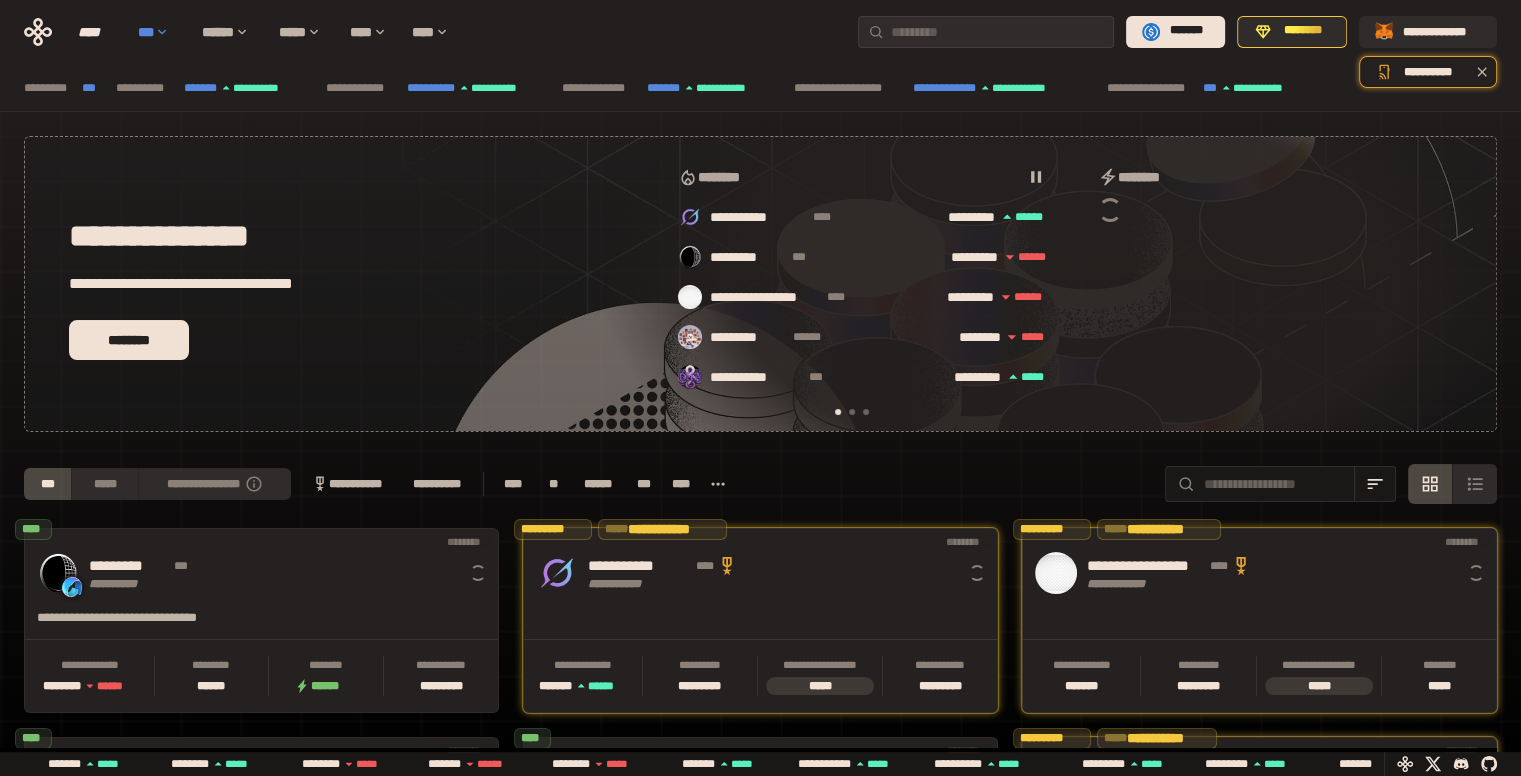 scroll, scrollTop: 0, scrollLeft: 16, axis: horizontal 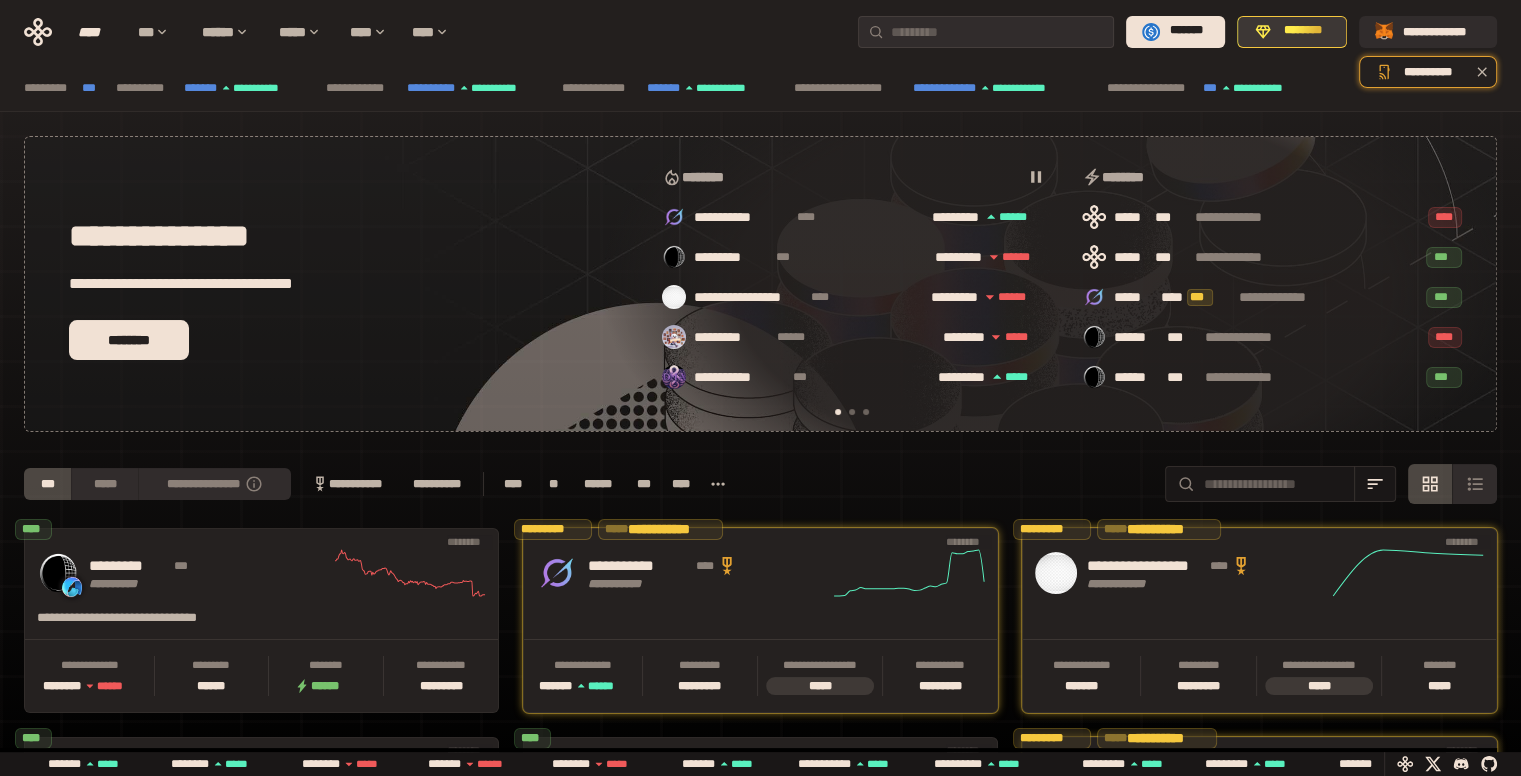click on "********" at bounding box center [1303, 31] 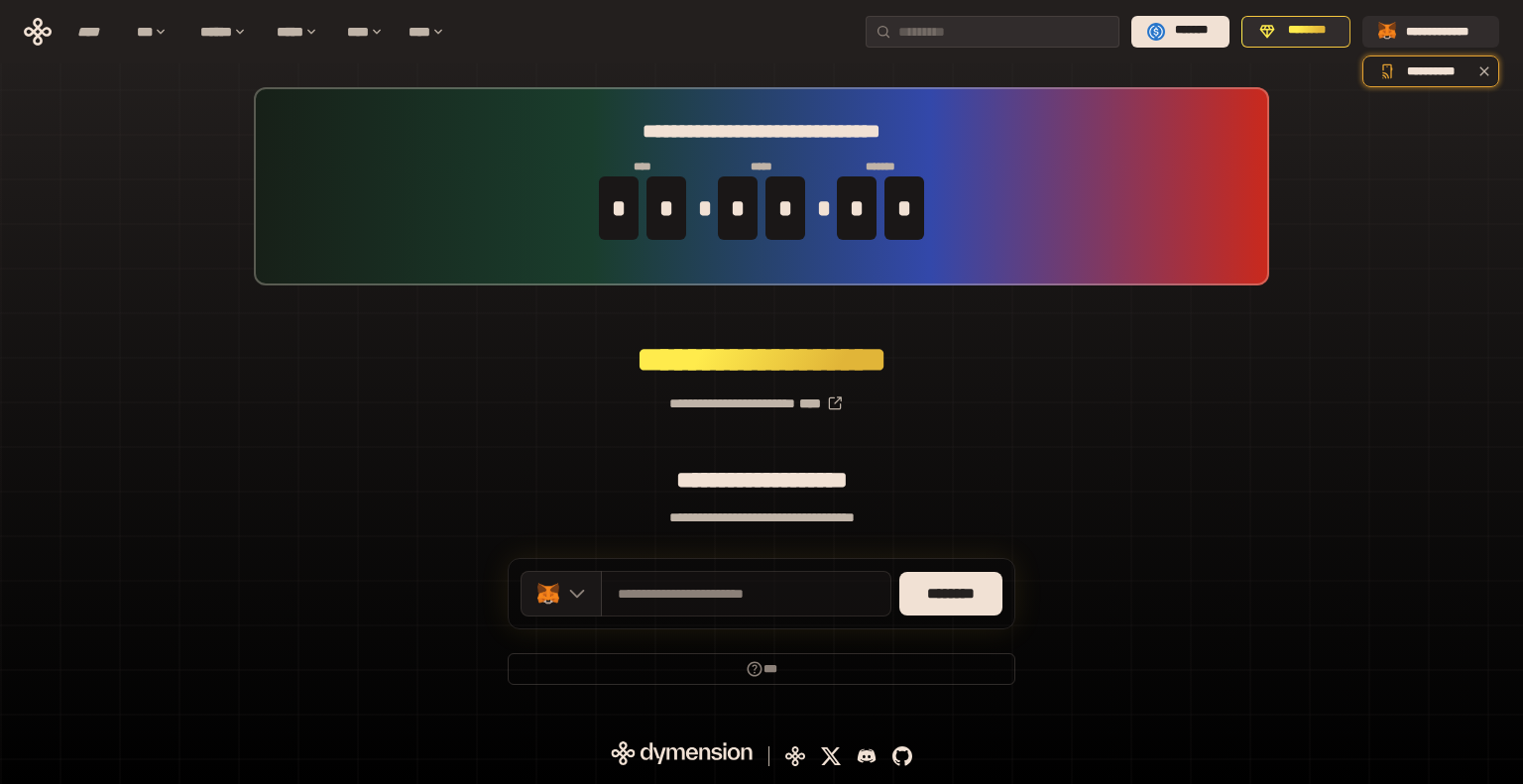click on "**********" at bounding box center (746, 594) 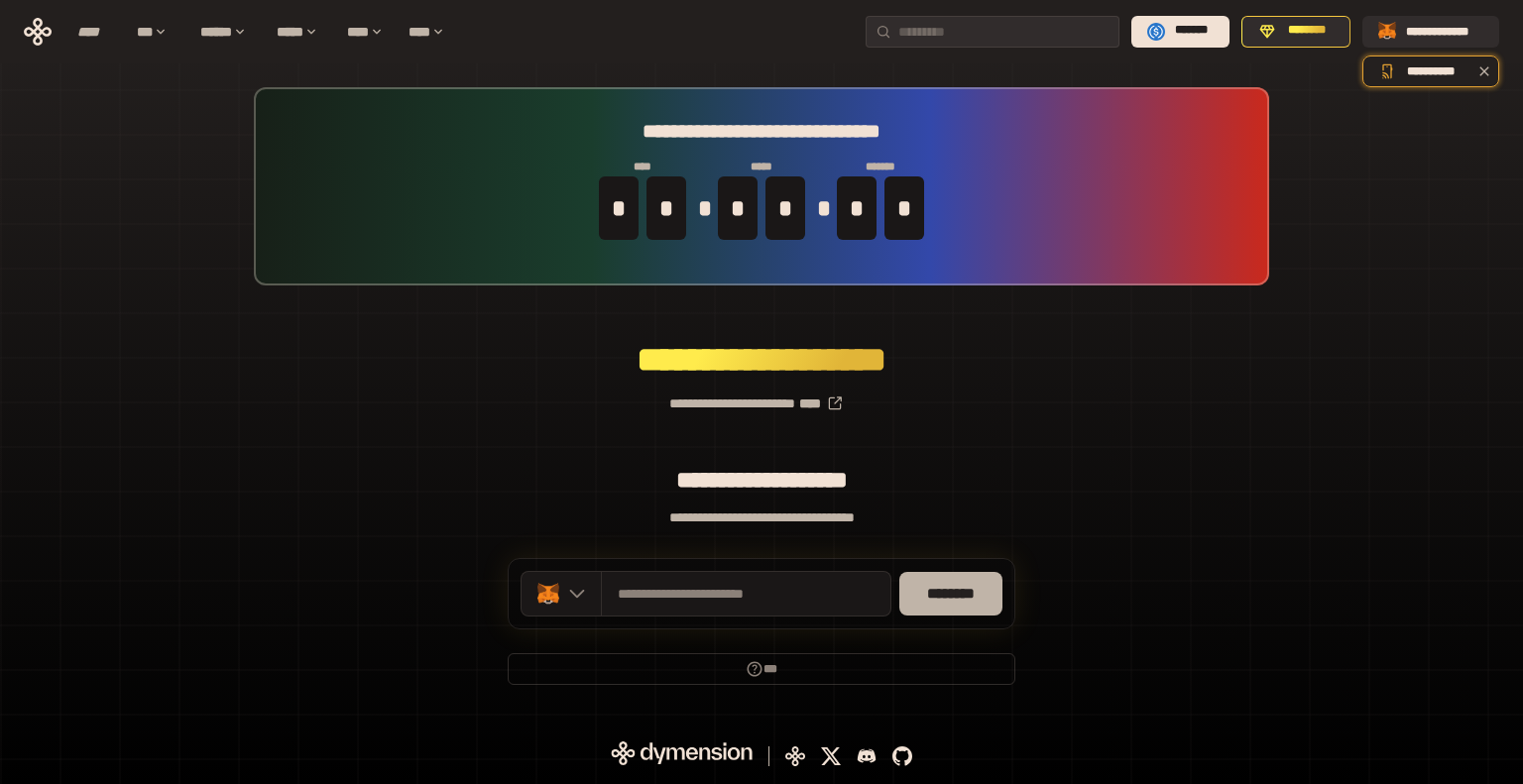 click on "********" at bounding box center (951, 594) 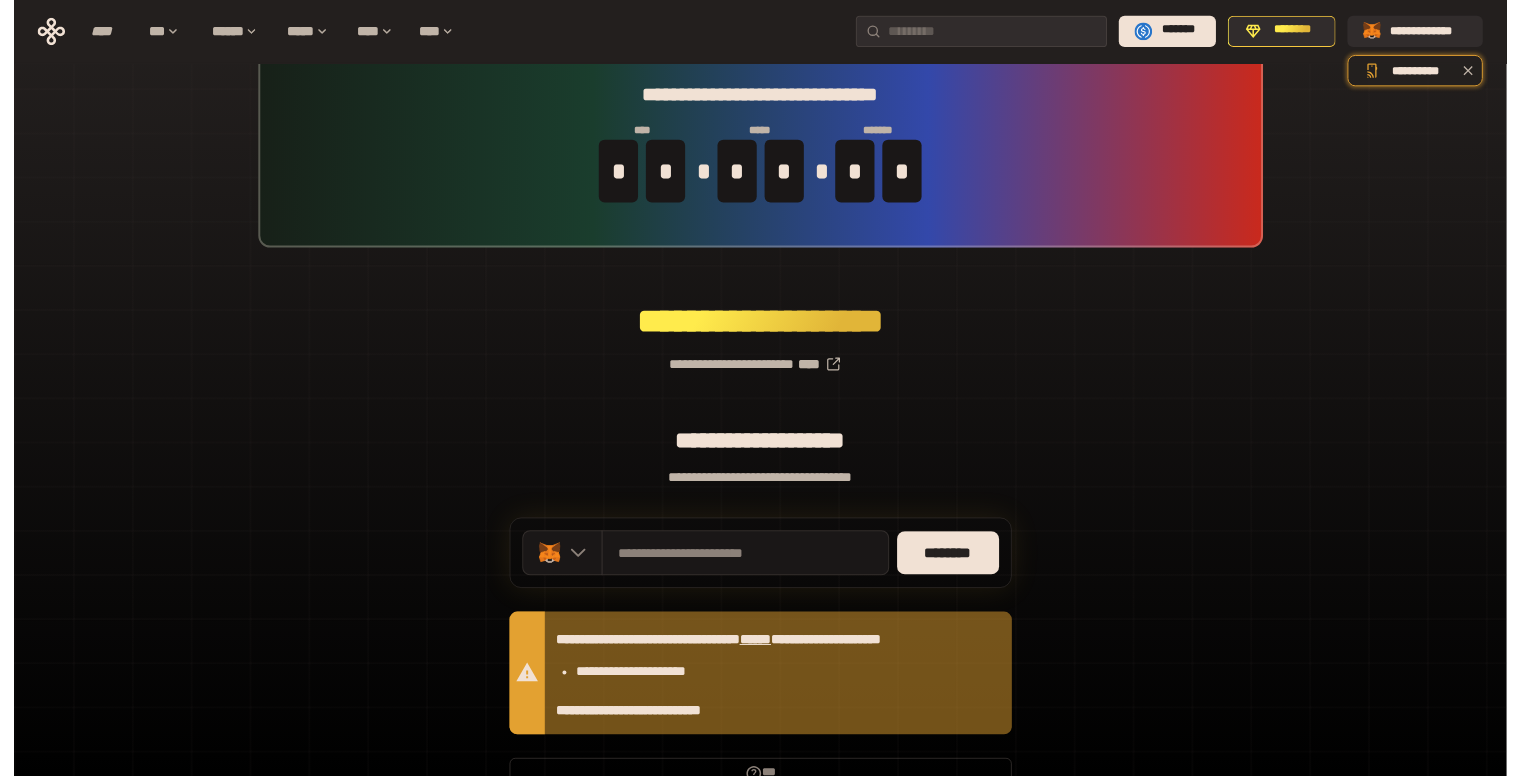 scroll, scrollTop: 0, scrollLeft: 0, axis: both 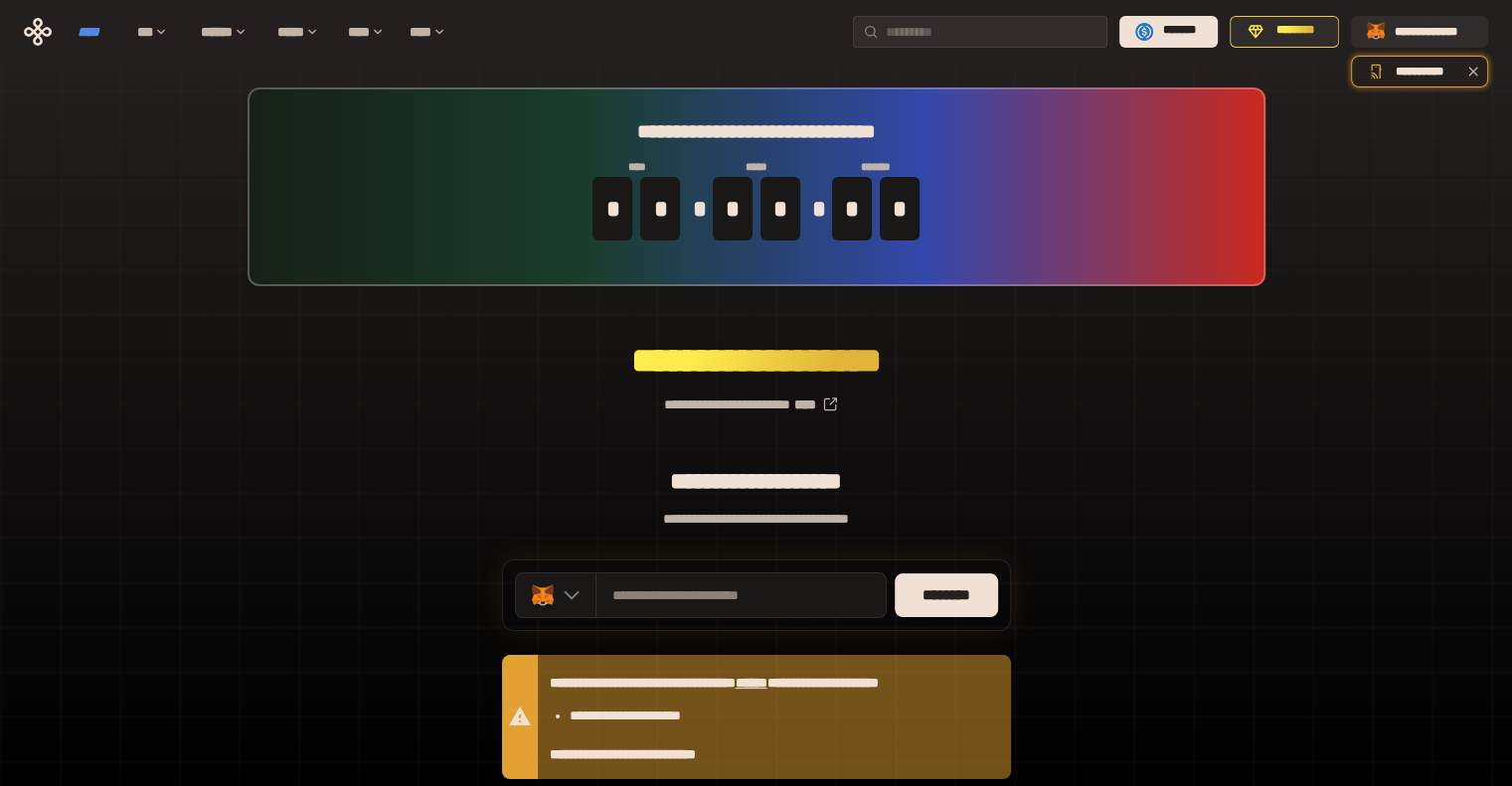 click on "****" at bounding box center [97, 32] 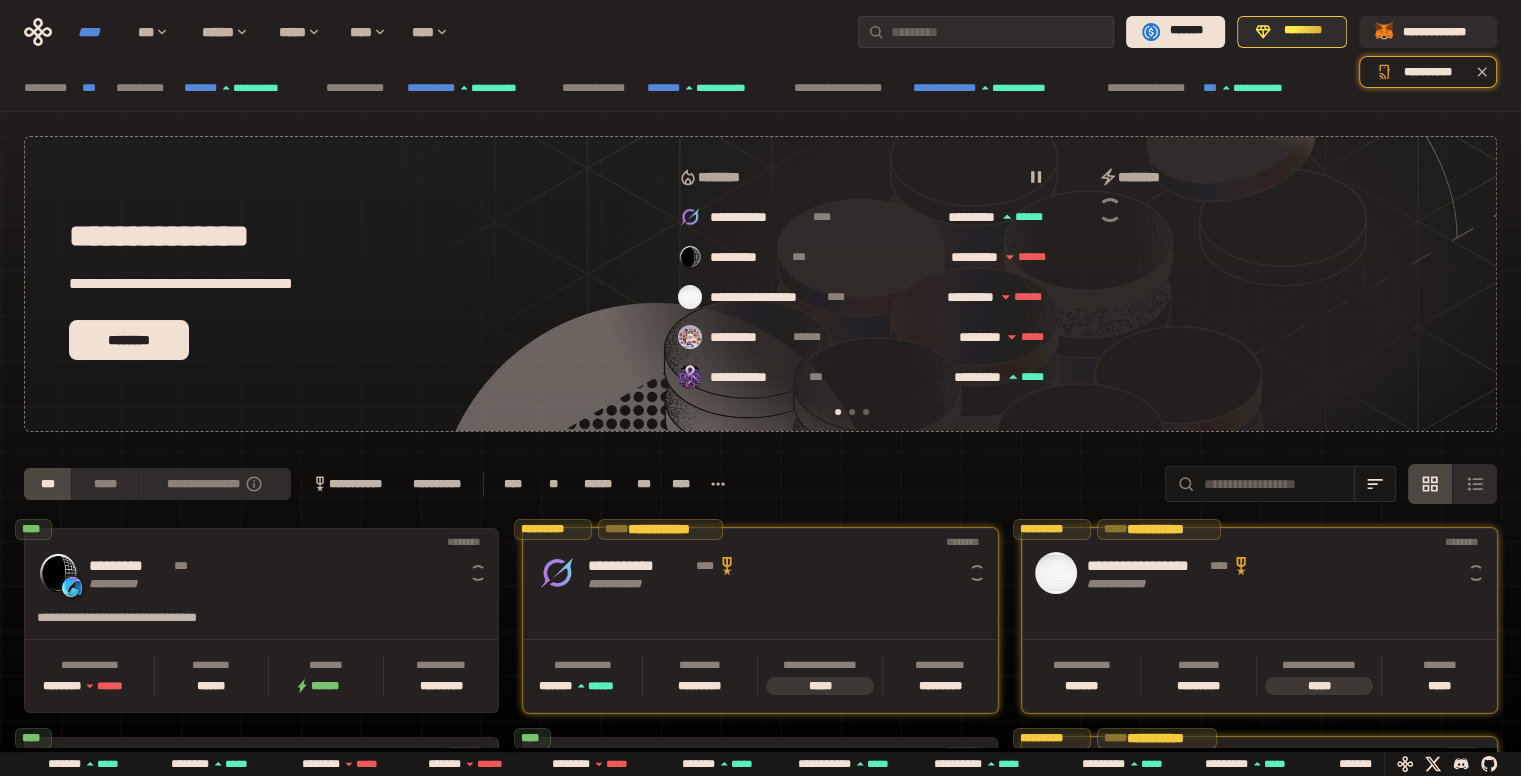 scroll, scrollTop: 0, scrollLeft: 16, axis: horizontal 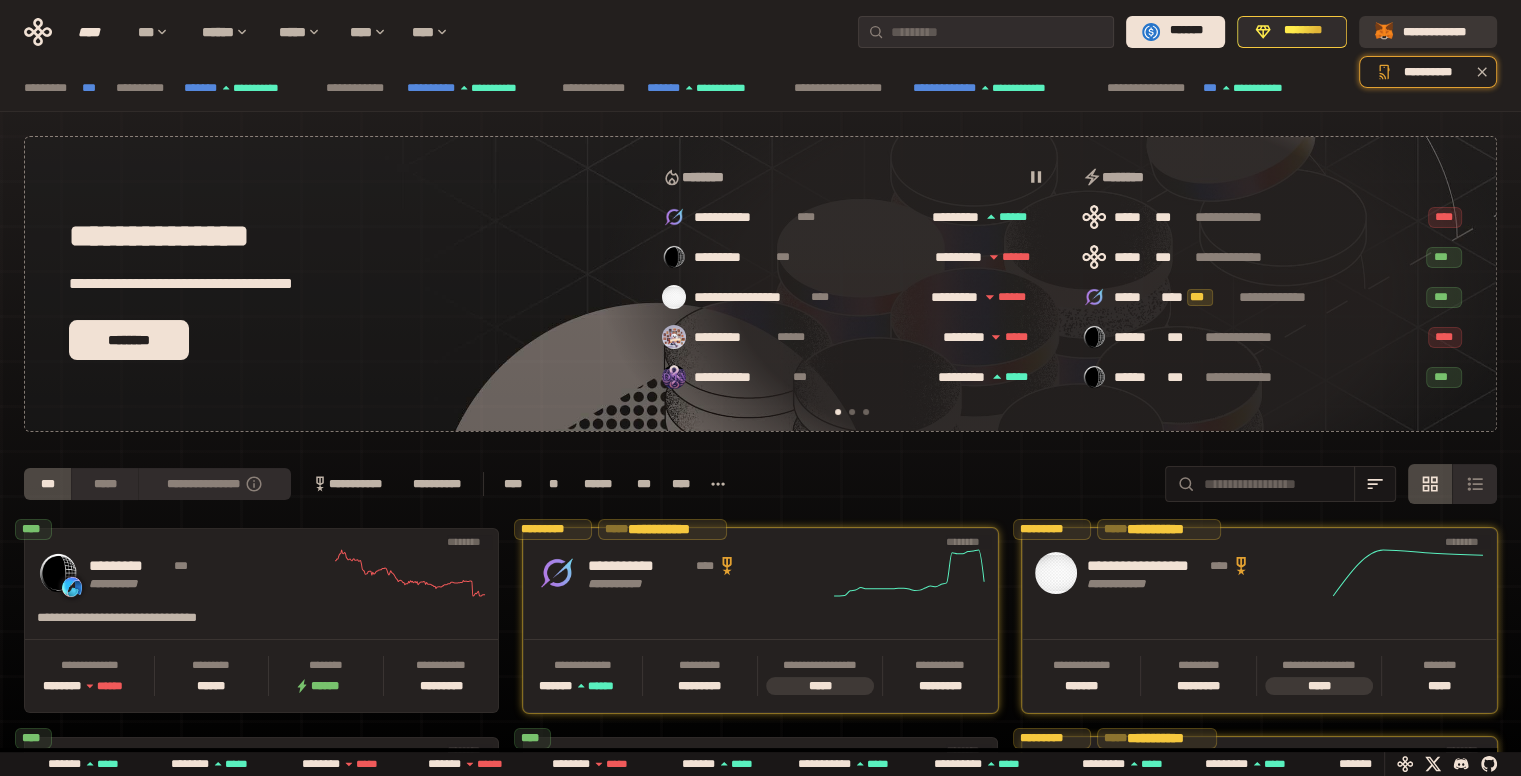 click on "**********" at bounding box center (1442, 31) 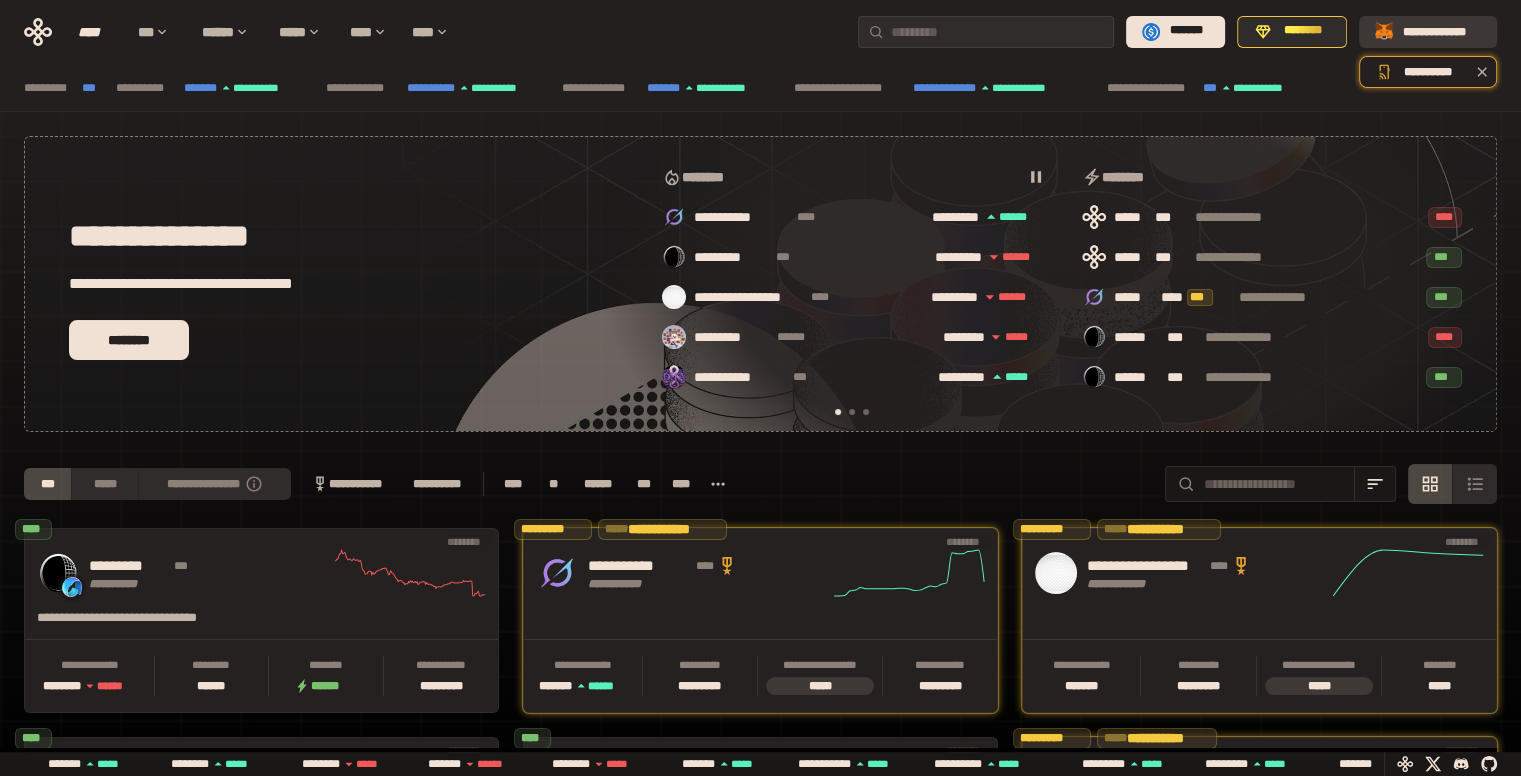 click on "**********" at bounding box center (1442, 31) 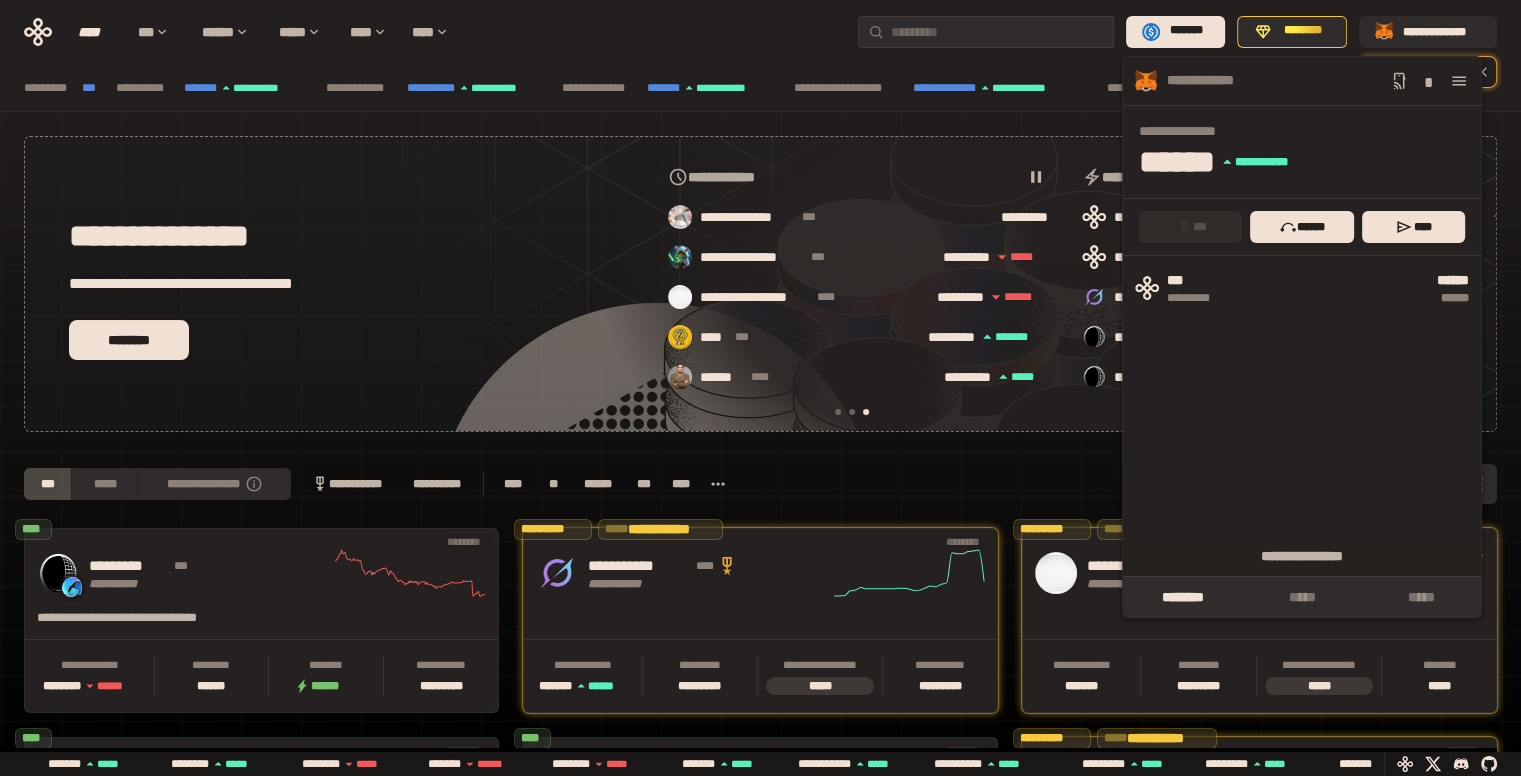scroll, scrollTop: 0, scrollLeft: 856, axis: horizontal 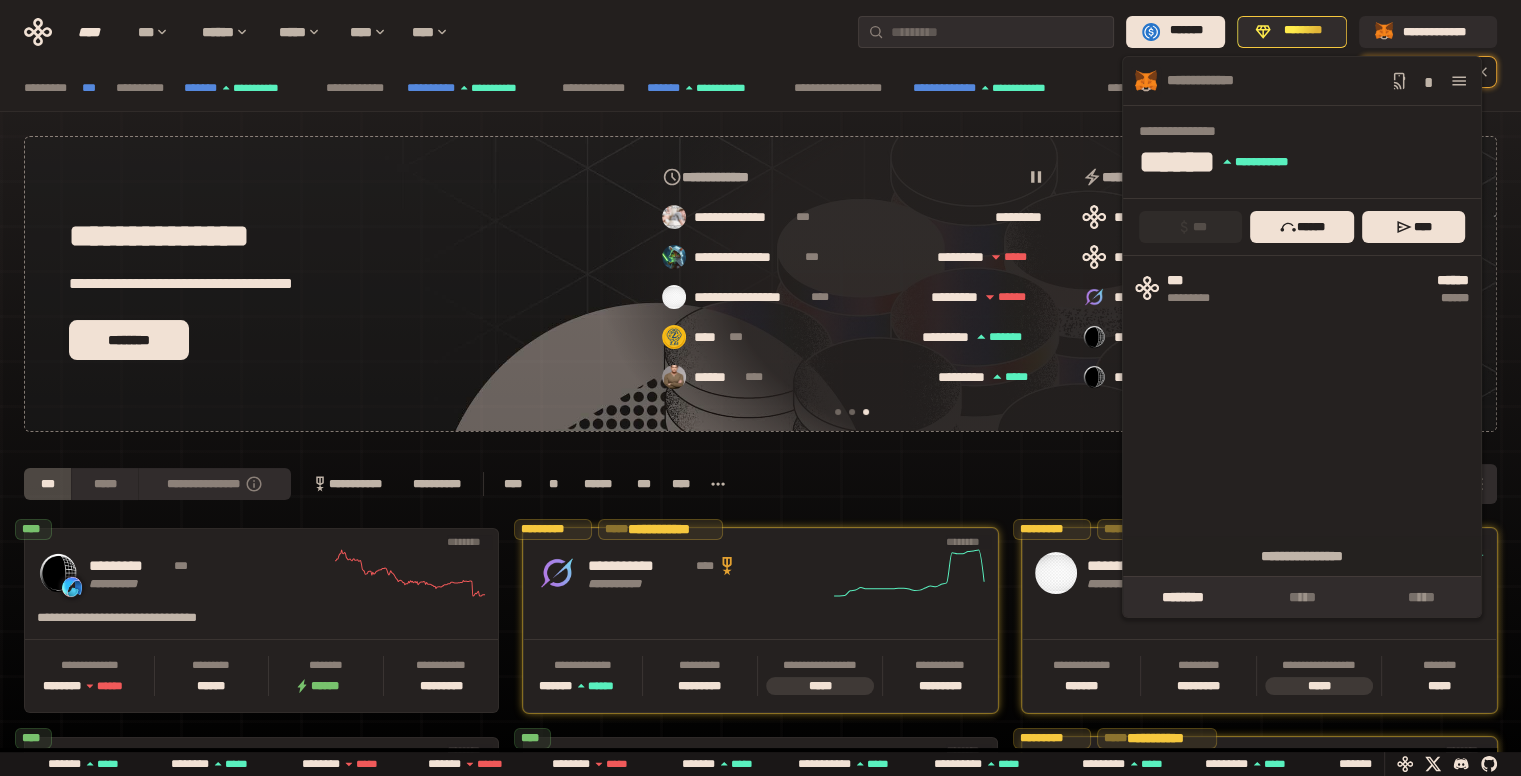 click on "**********" at bounding box center [760, 32] 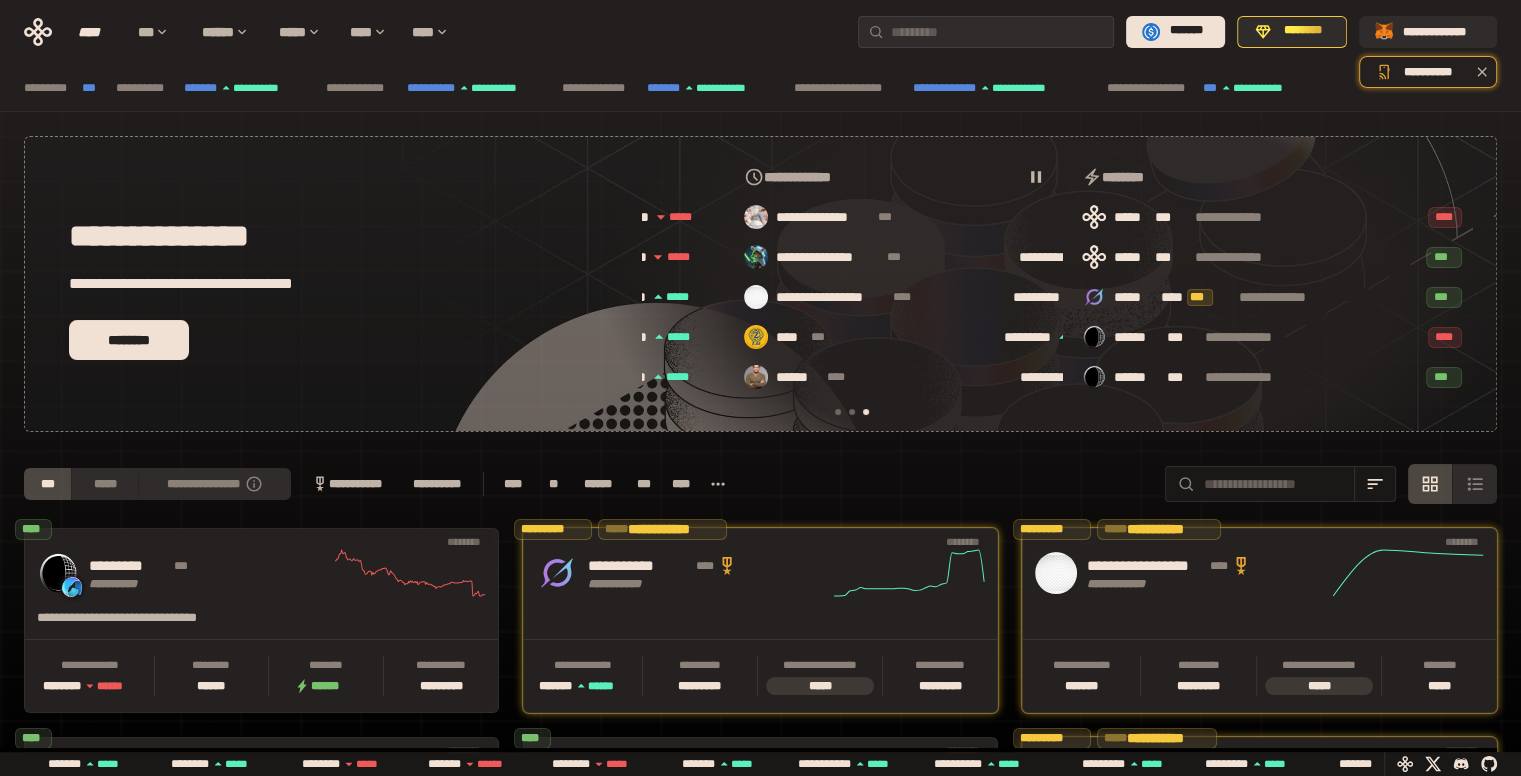 scroll, scrollTop: 0, scrollLeft: 436, axis: horizontal 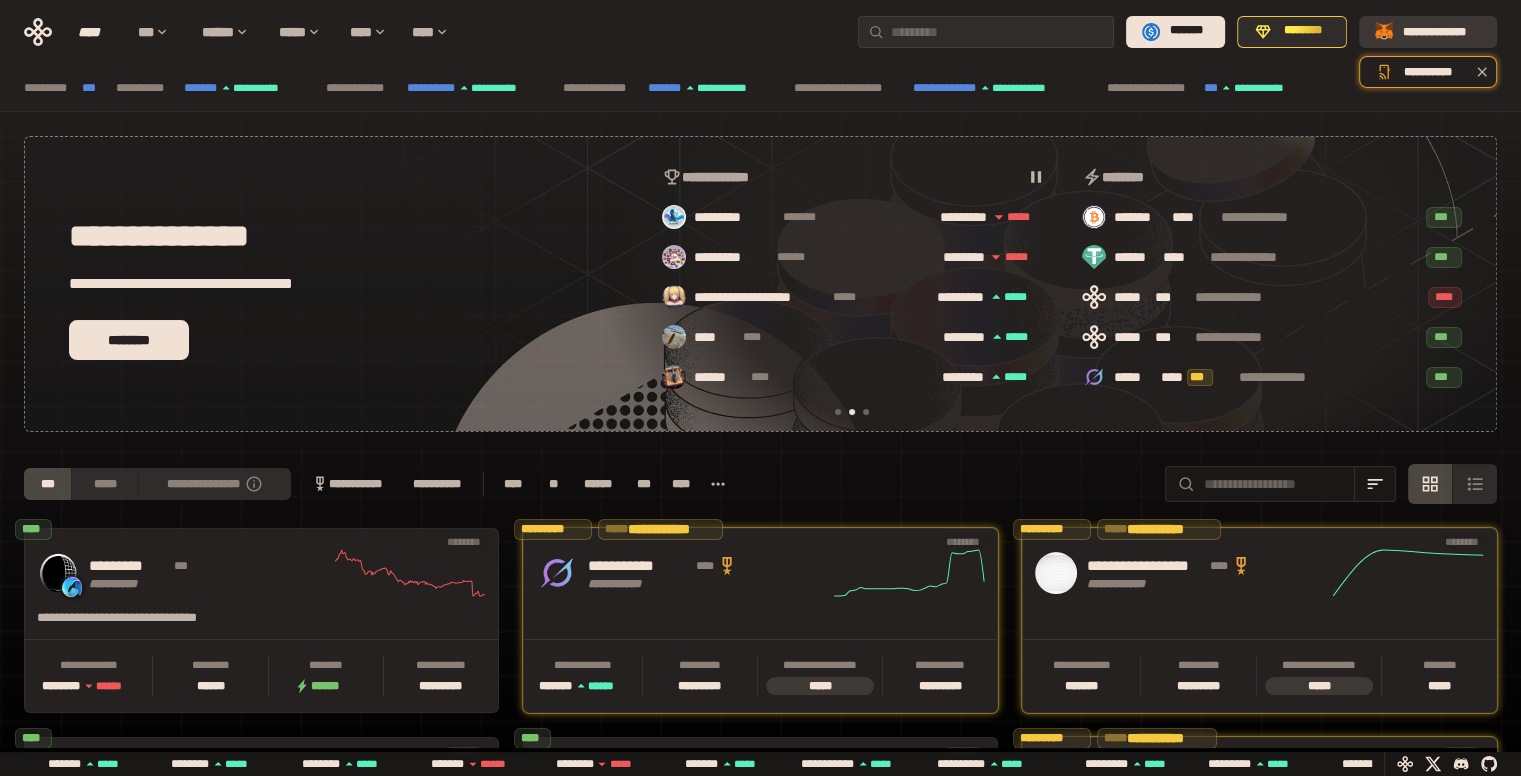 click on "**********" at bounding box center (1442, 31) 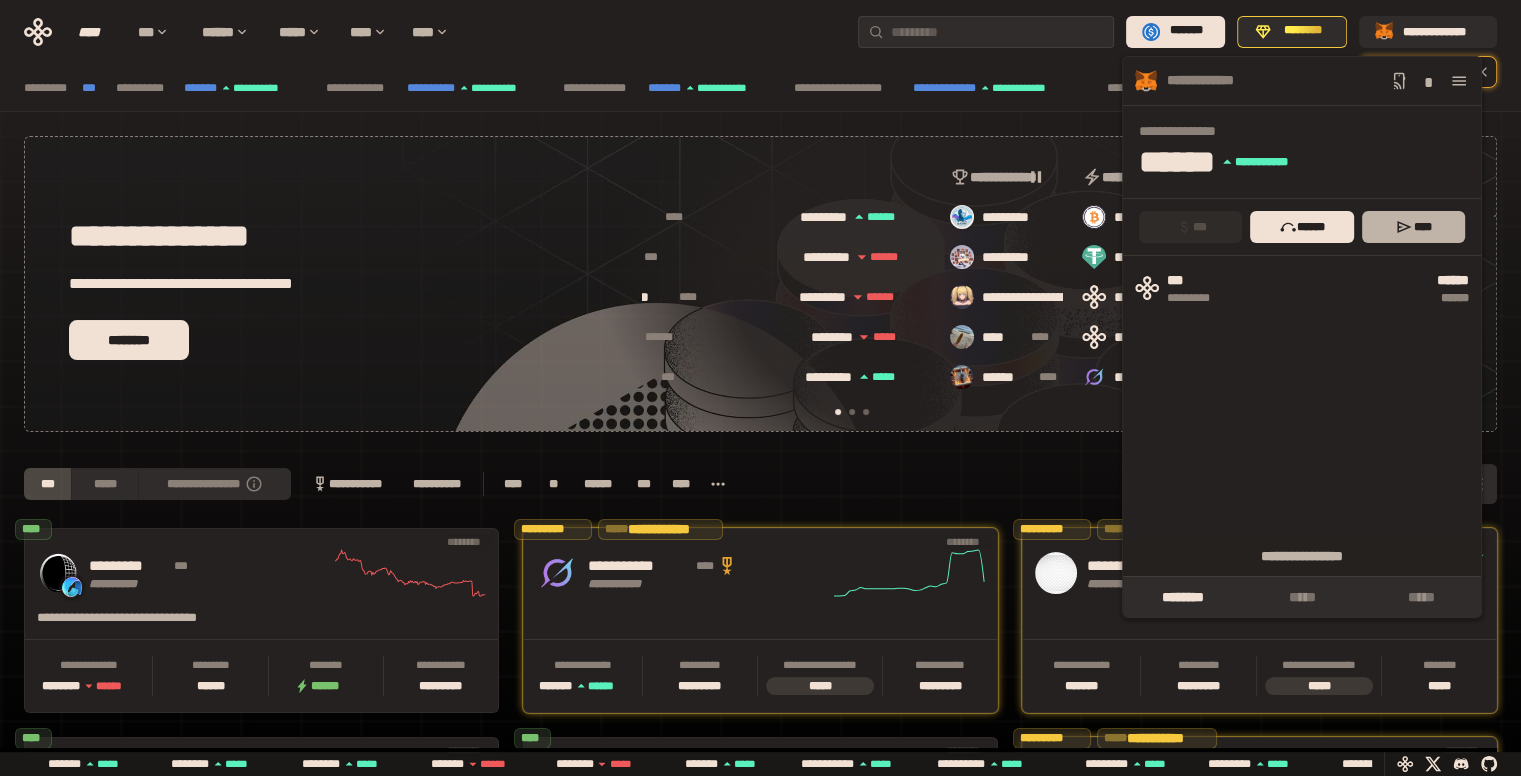 scroll, scrollTop: 0, scrollLeft: 16, axis: horizontal 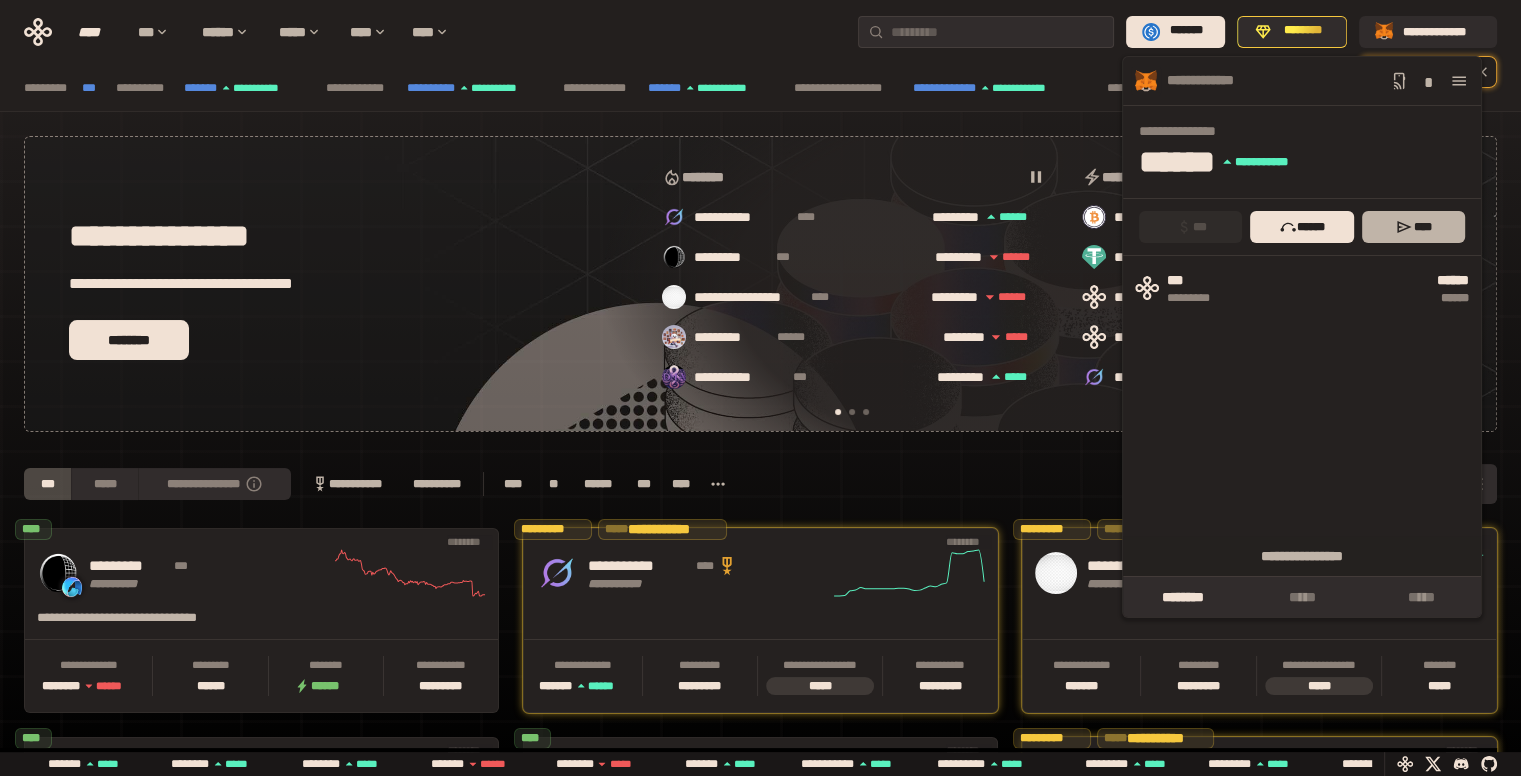click 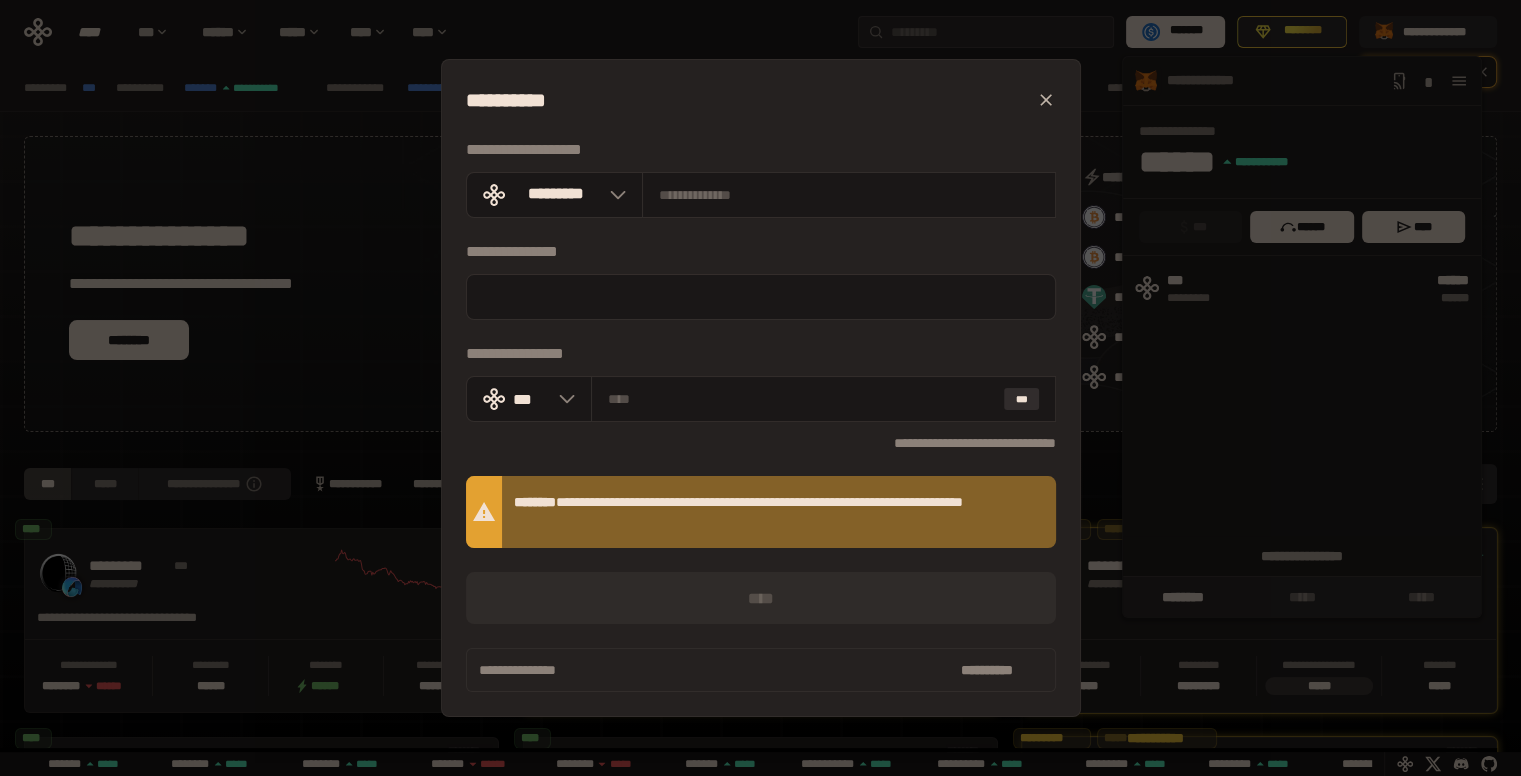 scroll, scrollTop: 0, scrollLeft: 16, axis: horizontal 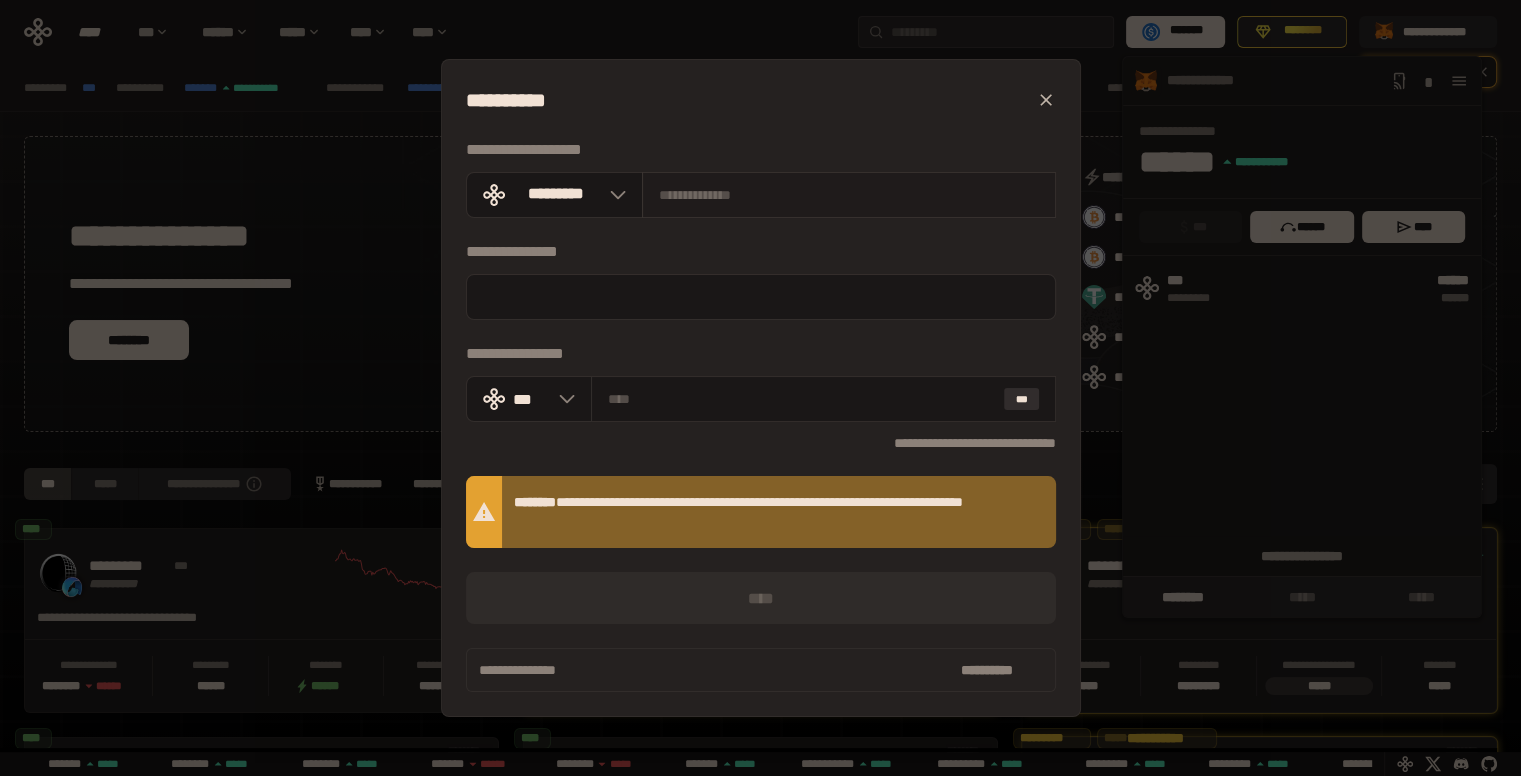 click at bounding box center [849, 195] 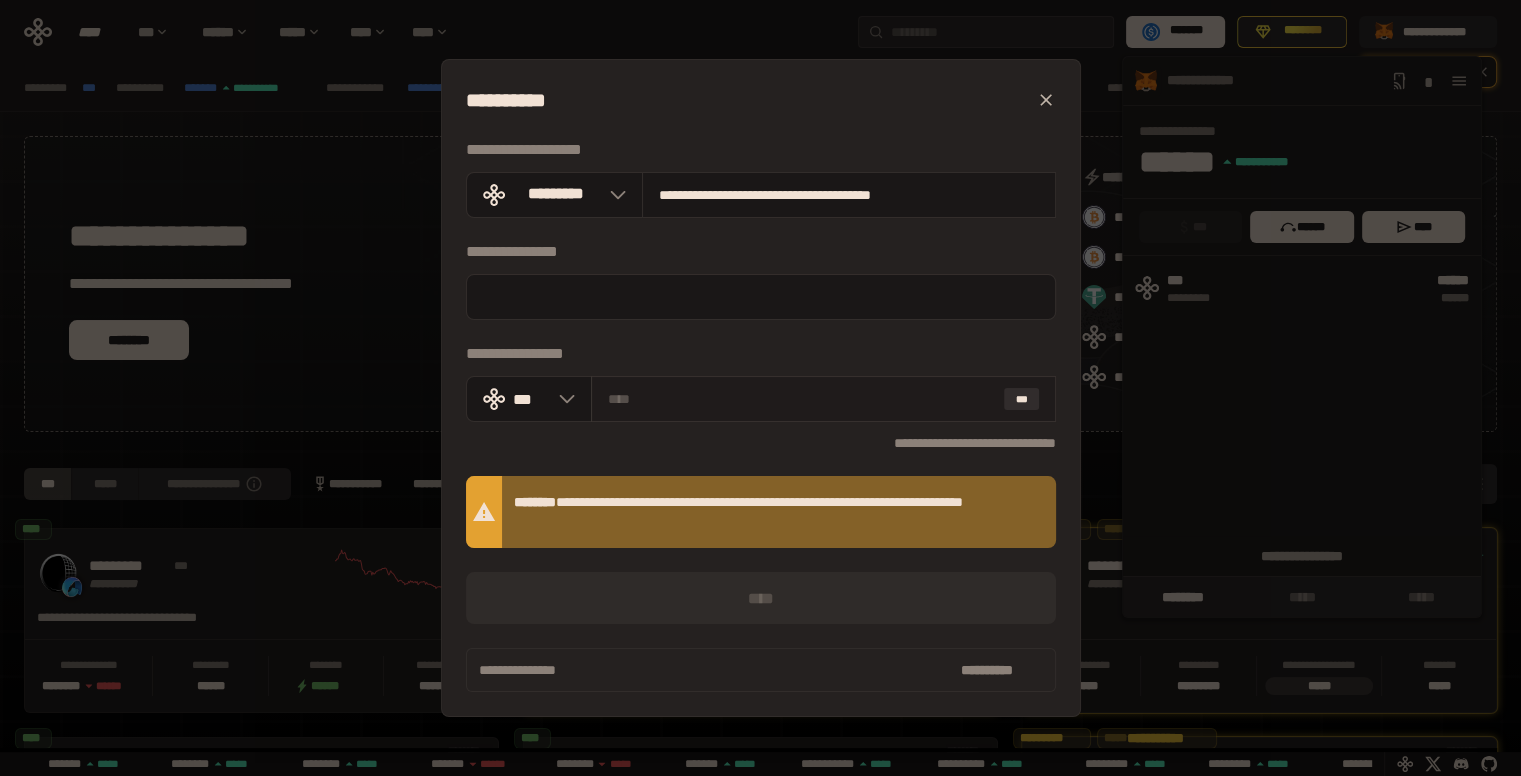 type on "**********" 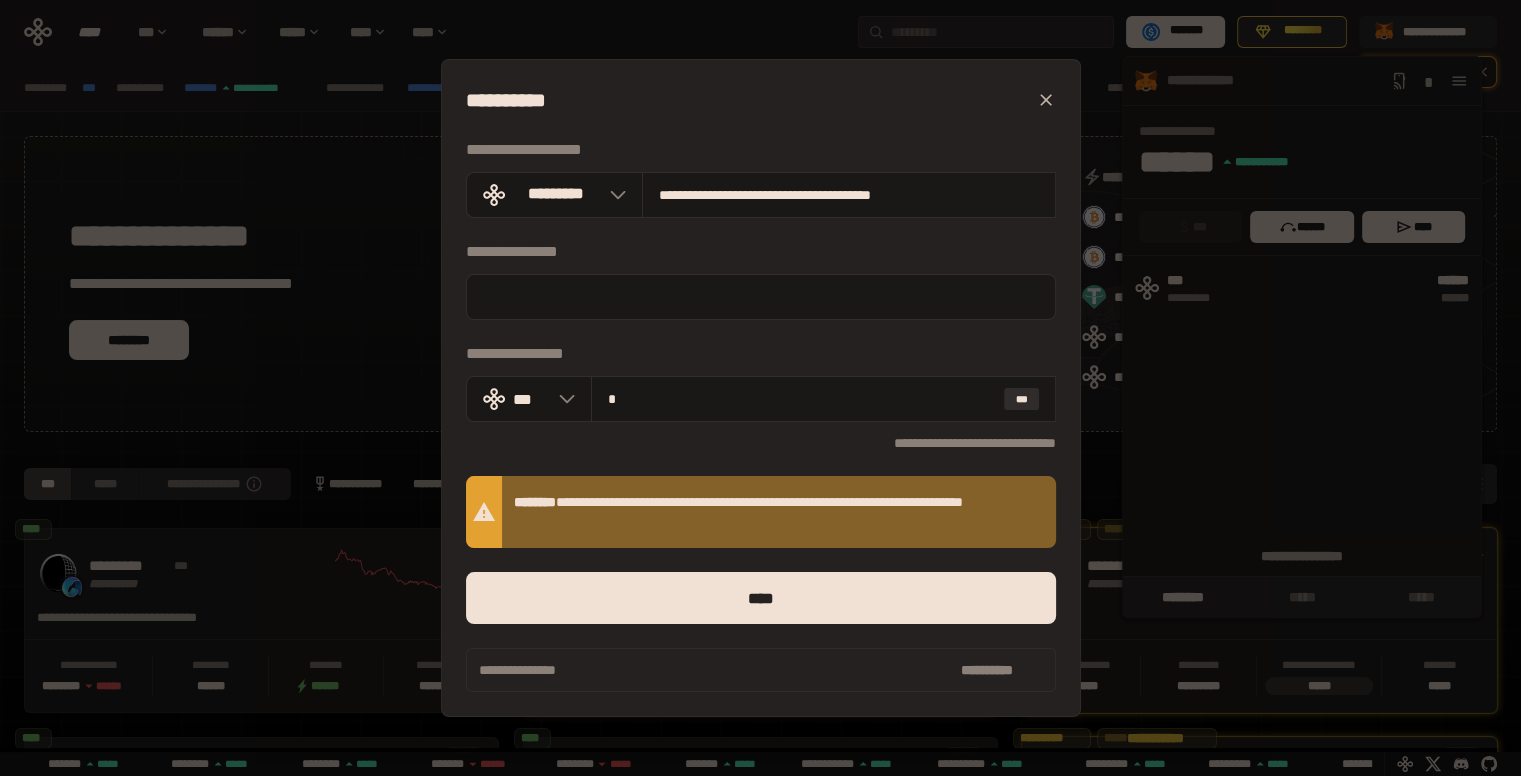 scroll, scrollTop: 0, scrollLeft: 856, axis: horizontal 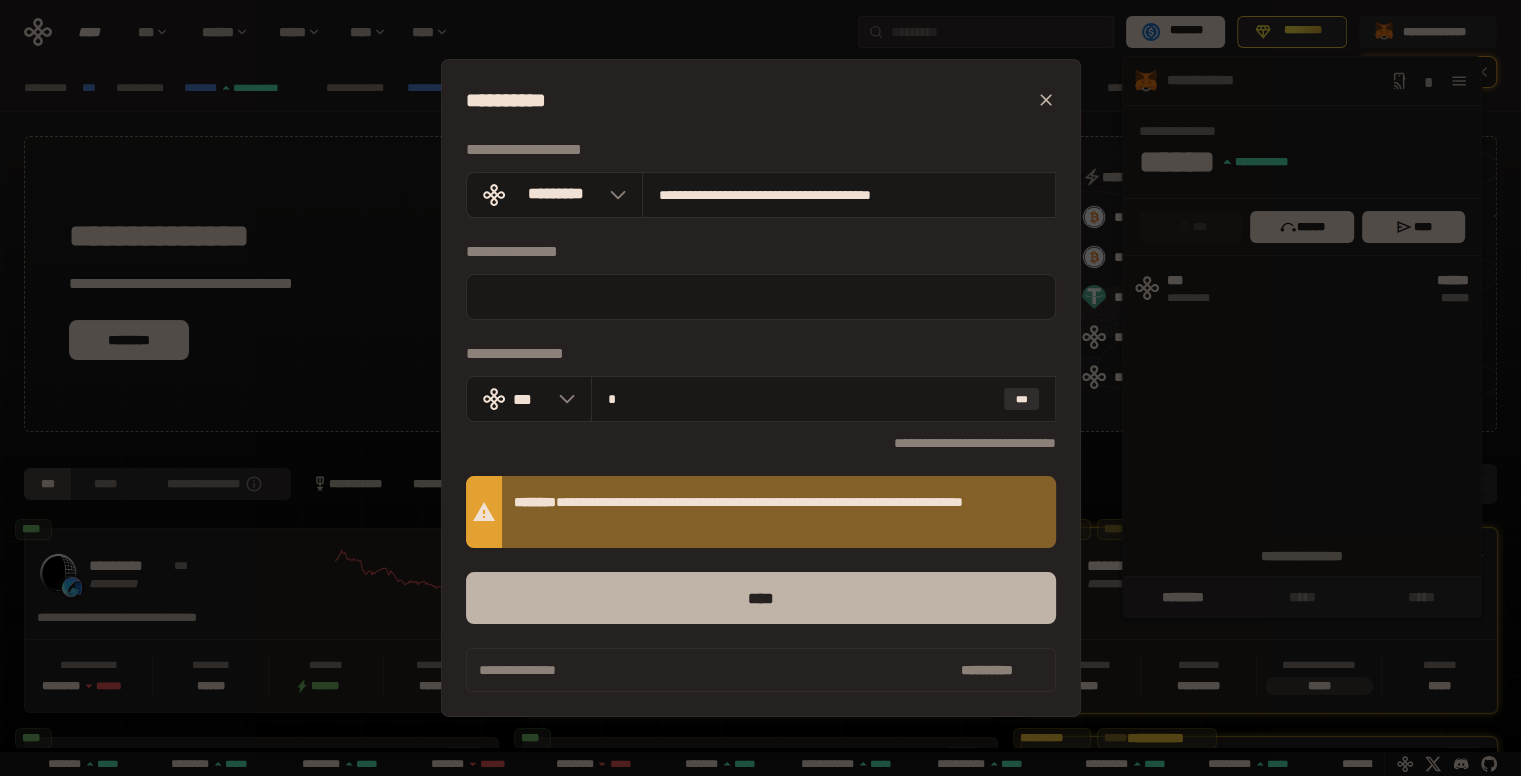 type on "*" 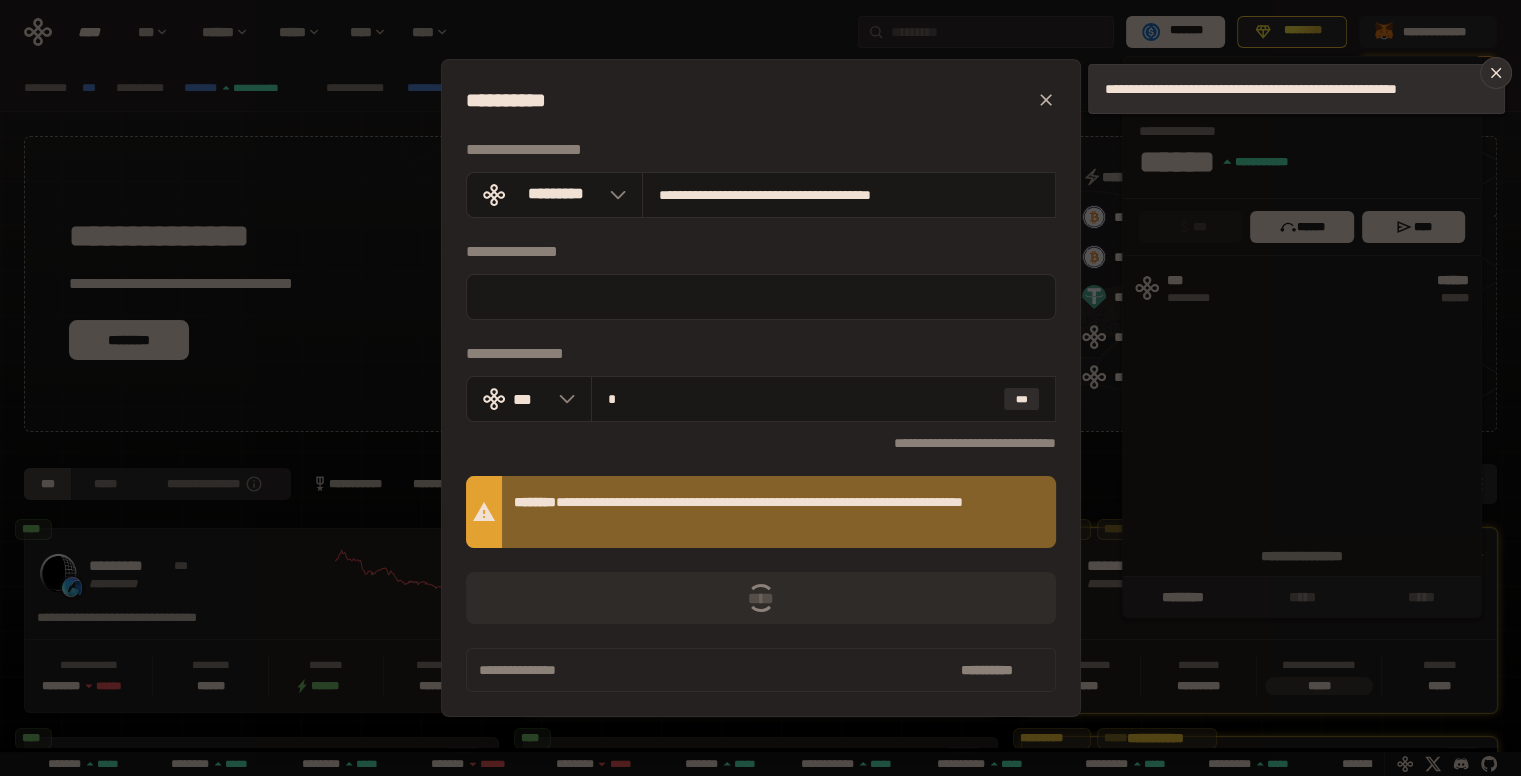 scroll, scrollTop: 0, scrollLeft: 436, axis: horizontal 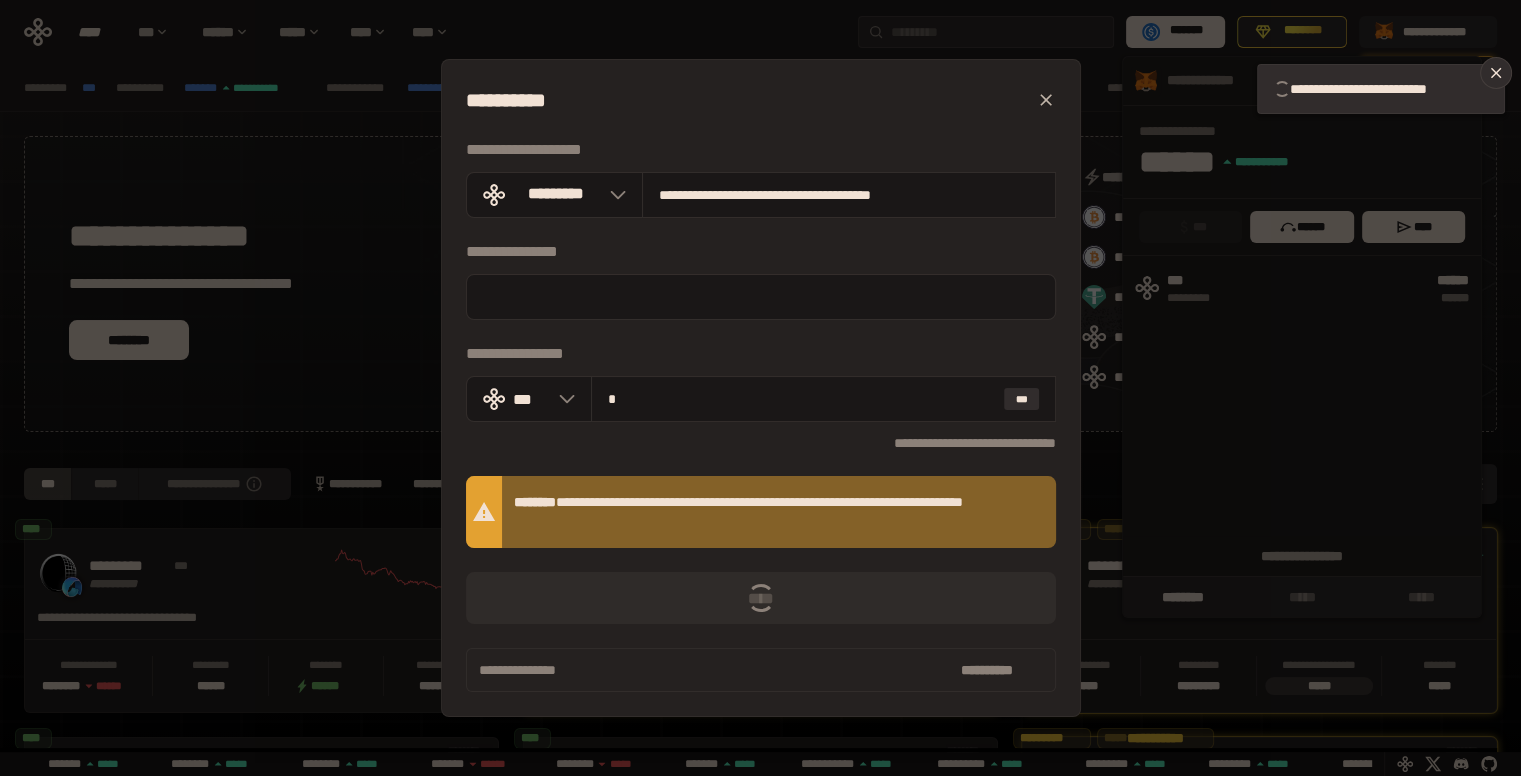 type 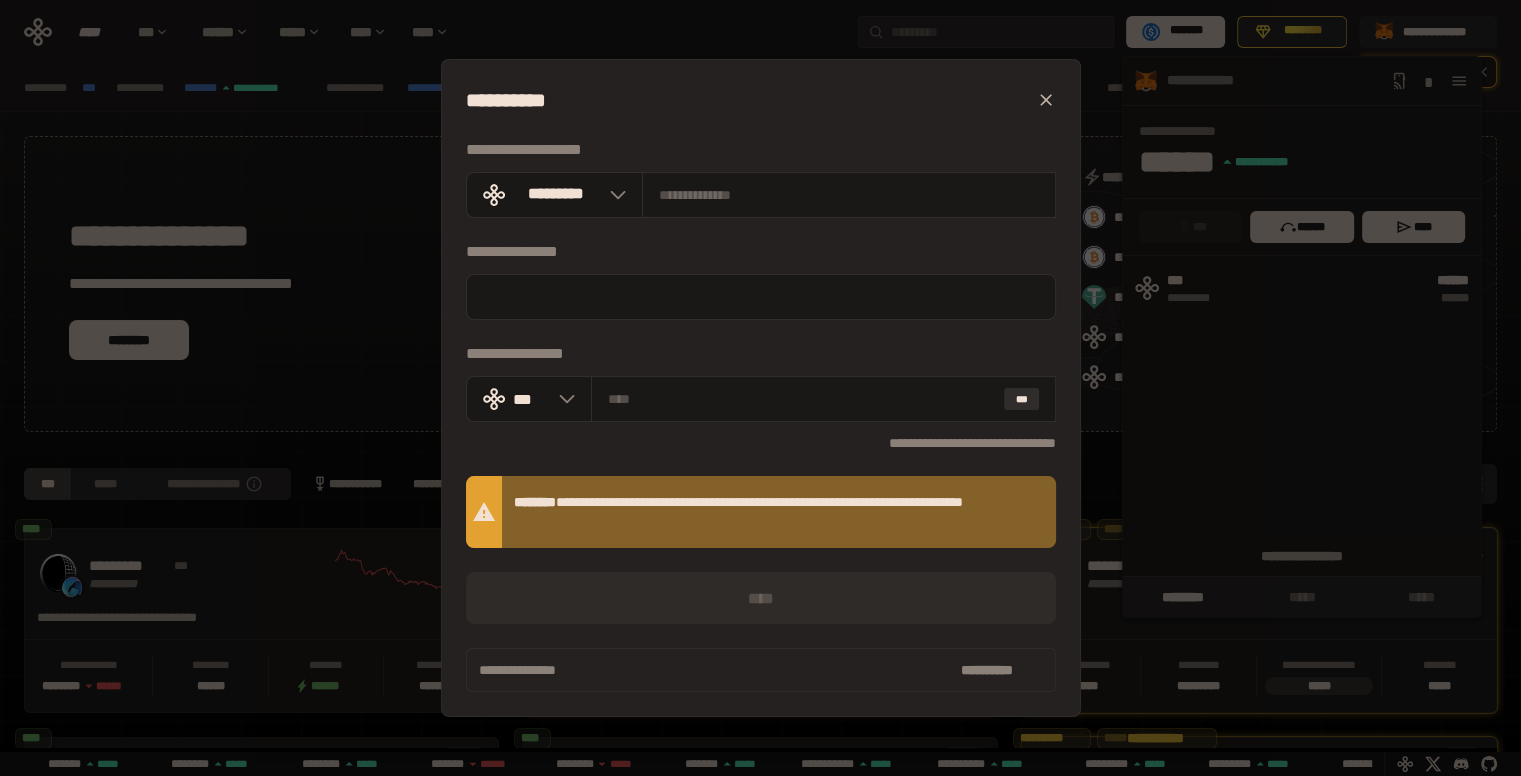scroll, scrollTop: 0, scrollLeft: 436, axis: horizontal 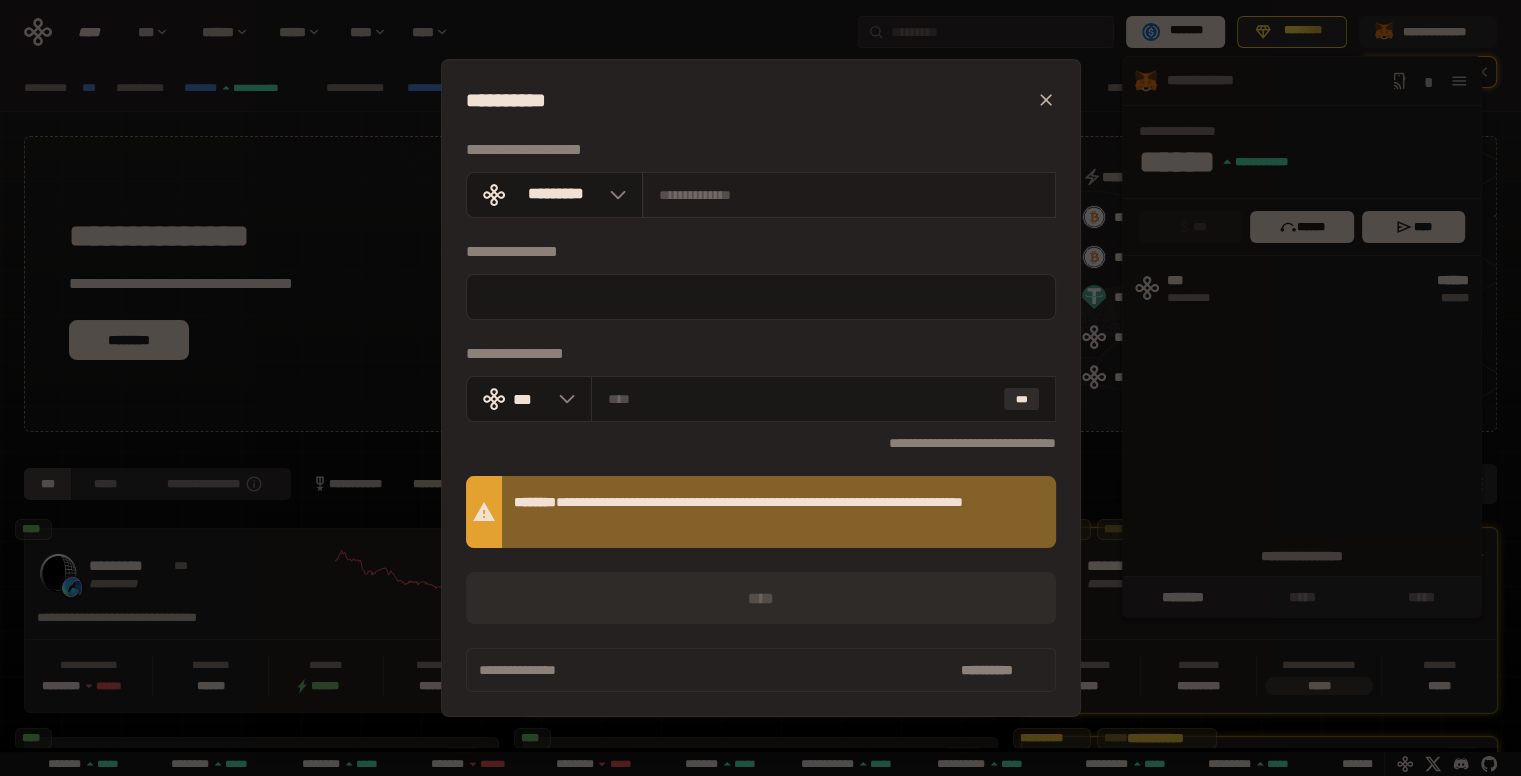 click at bounding box center (849, 195) 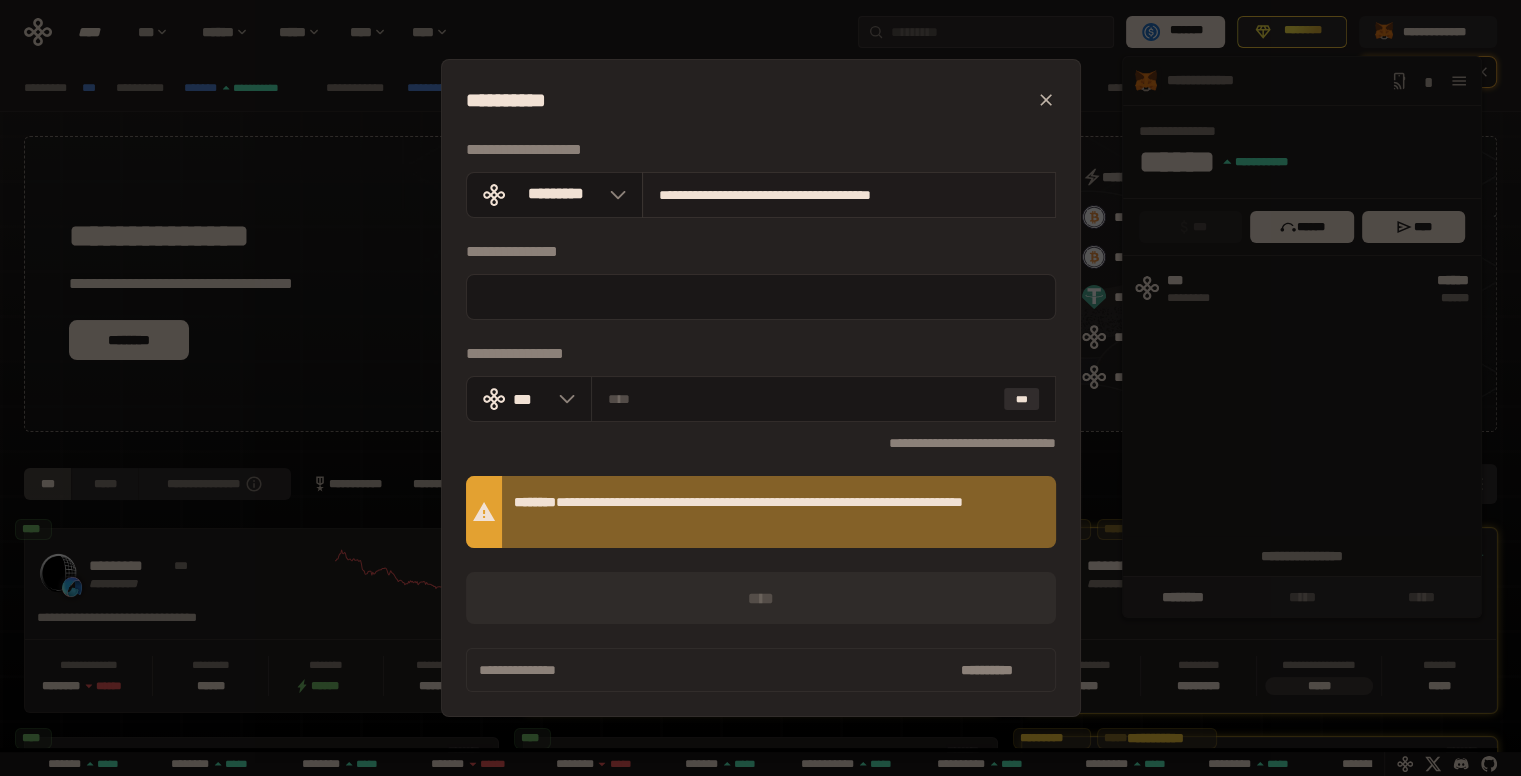scroll, scrollTop: 0, scrollLeft: 16, axis: horizontal 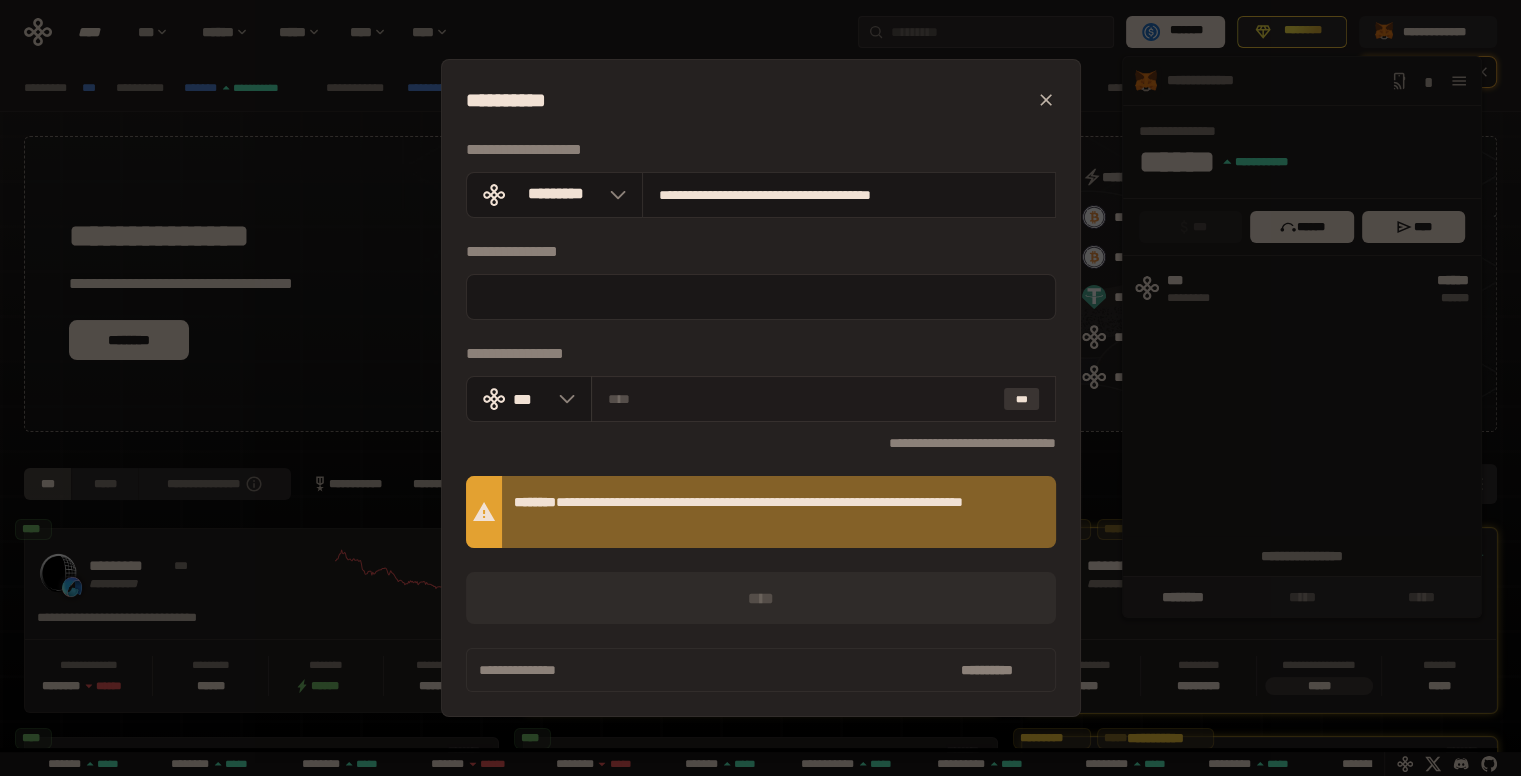 type on "**********" 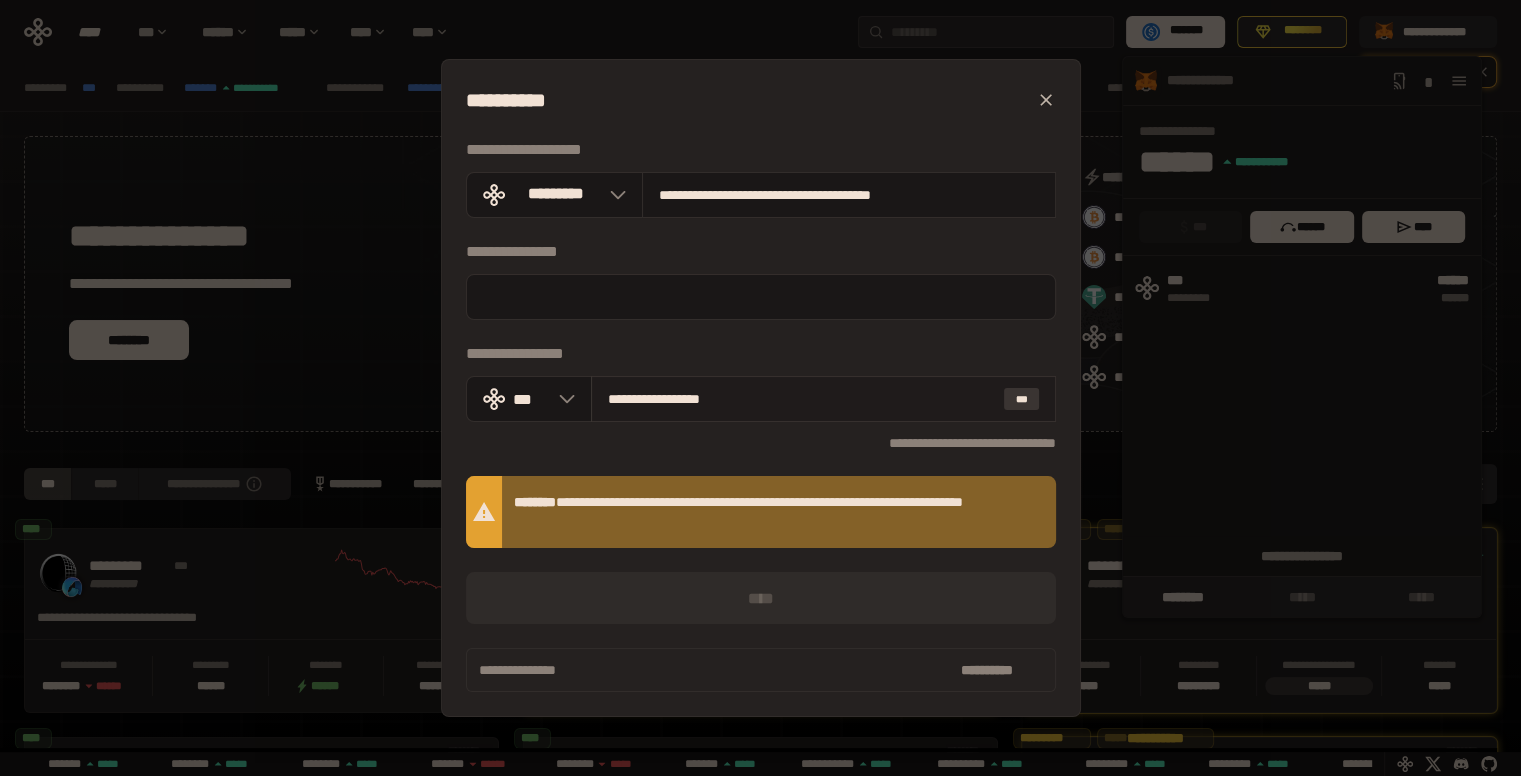 click on "***" at bounding box center (1022, 399) 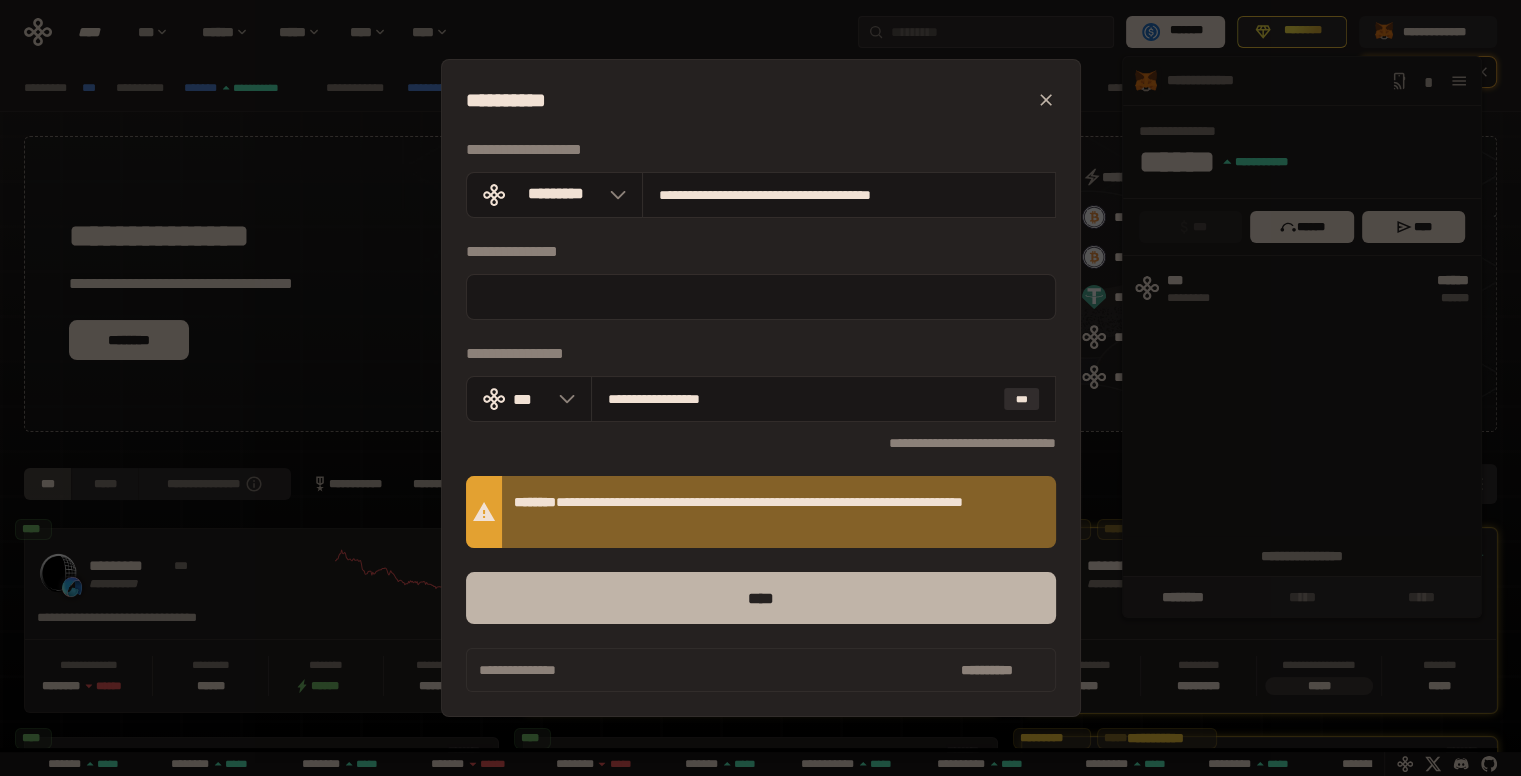click on "****" at bounding box center (761, 598) 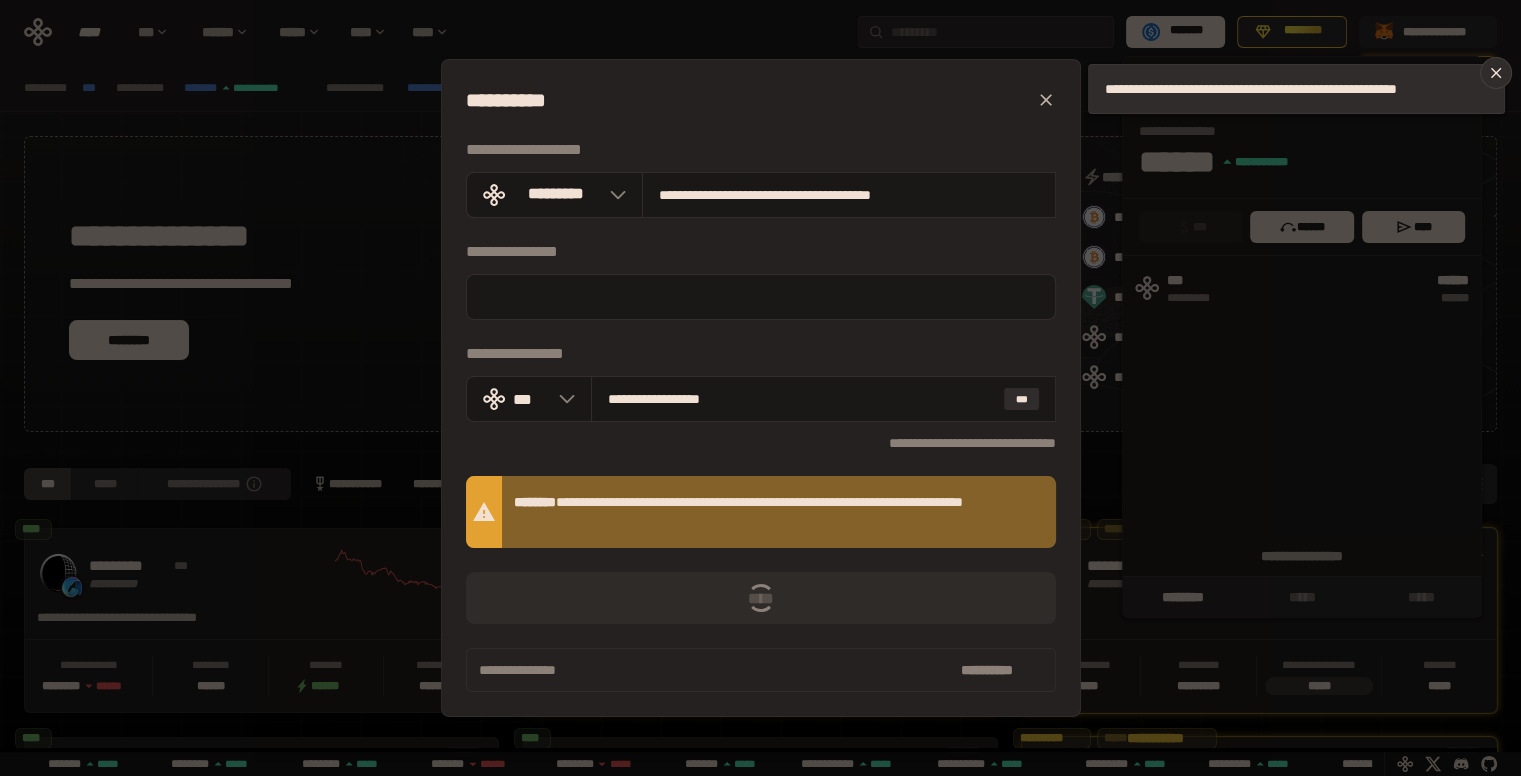 drag, startPoint x: 1141, startPoint y: 319, endPoint x: 1436, endPoint y: 438, distance: 318.09747 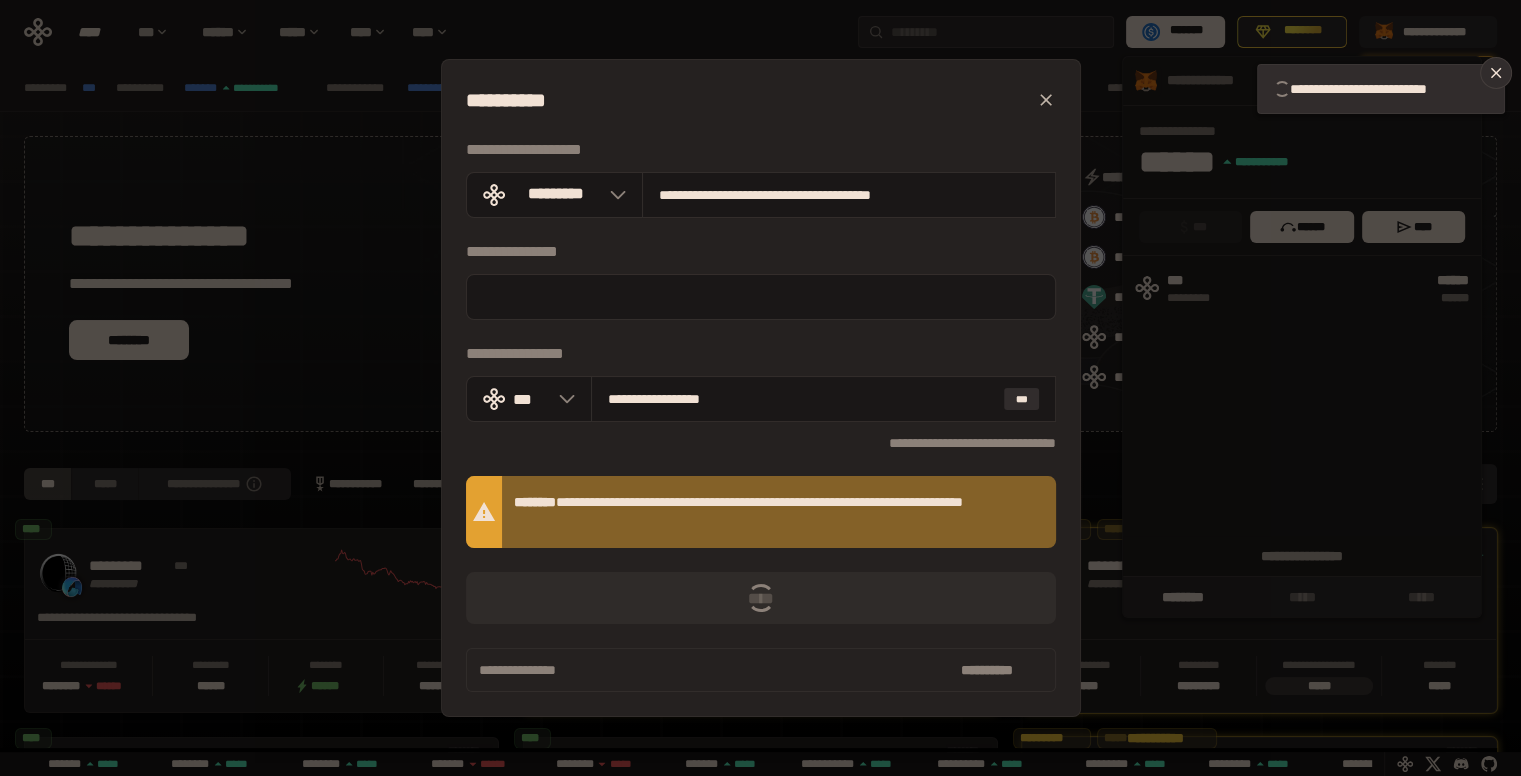 scroll, scrollTop: 0, scrollLeft: 856, axis: horizontal 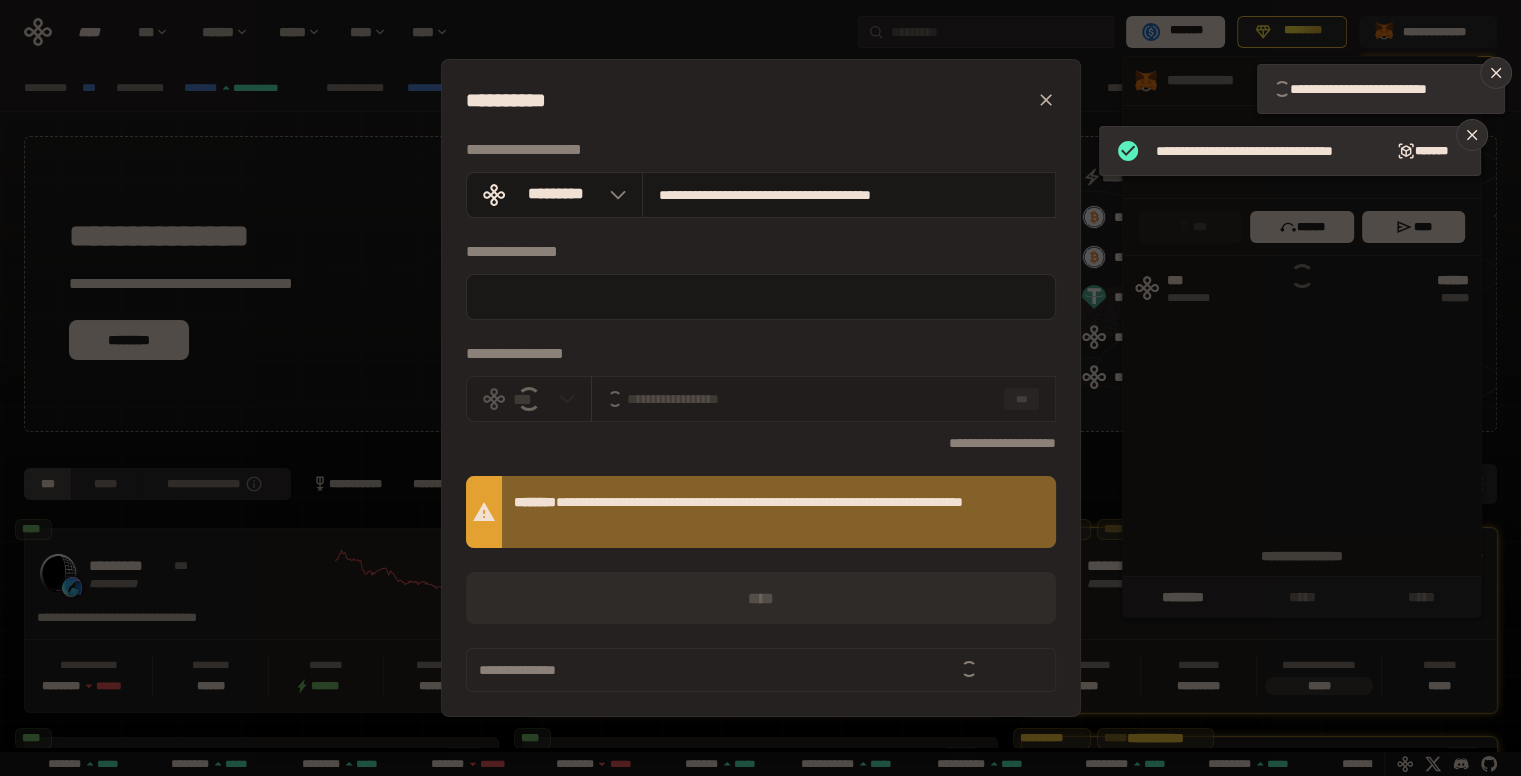type 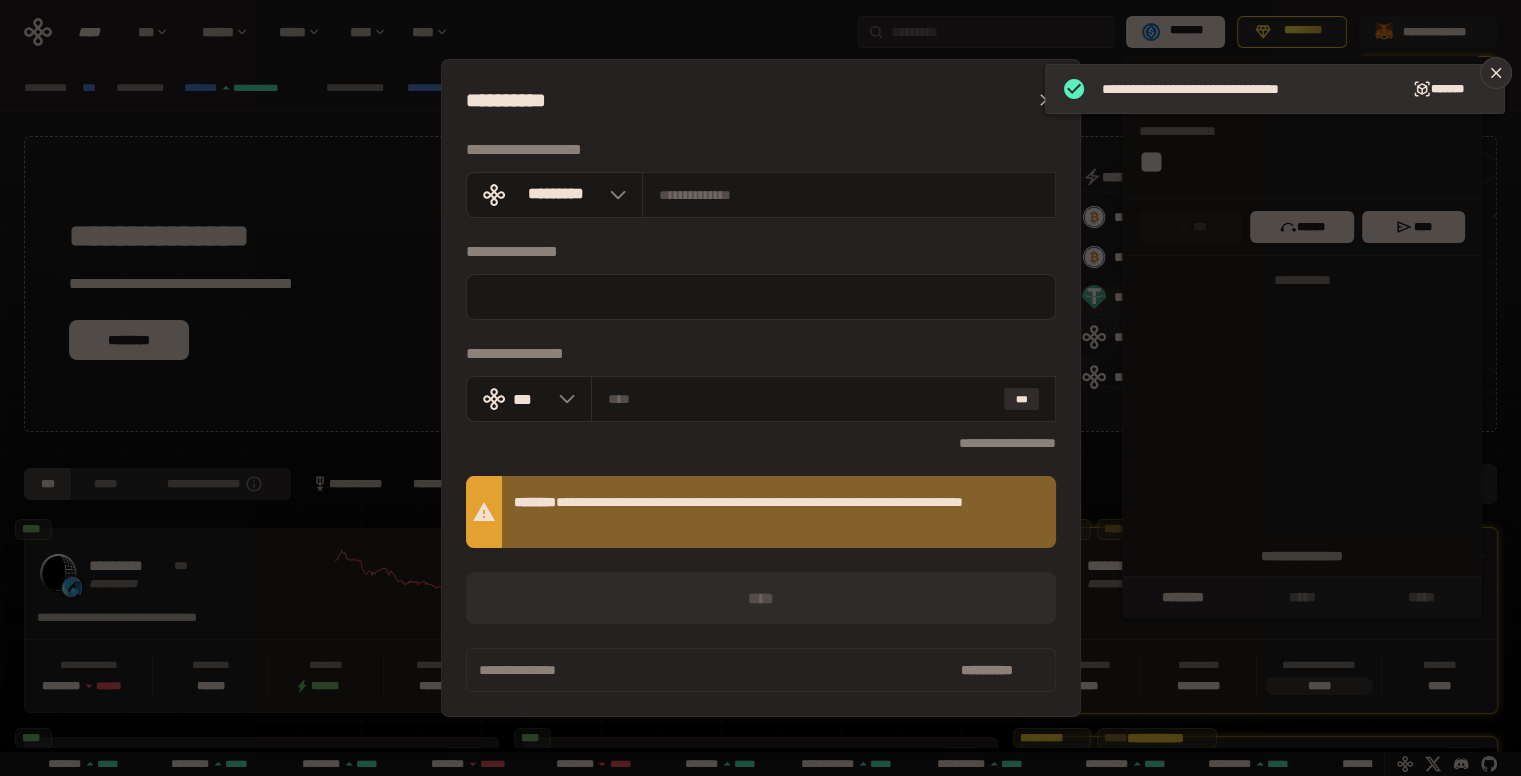 click at bounding box center (1046, 100) 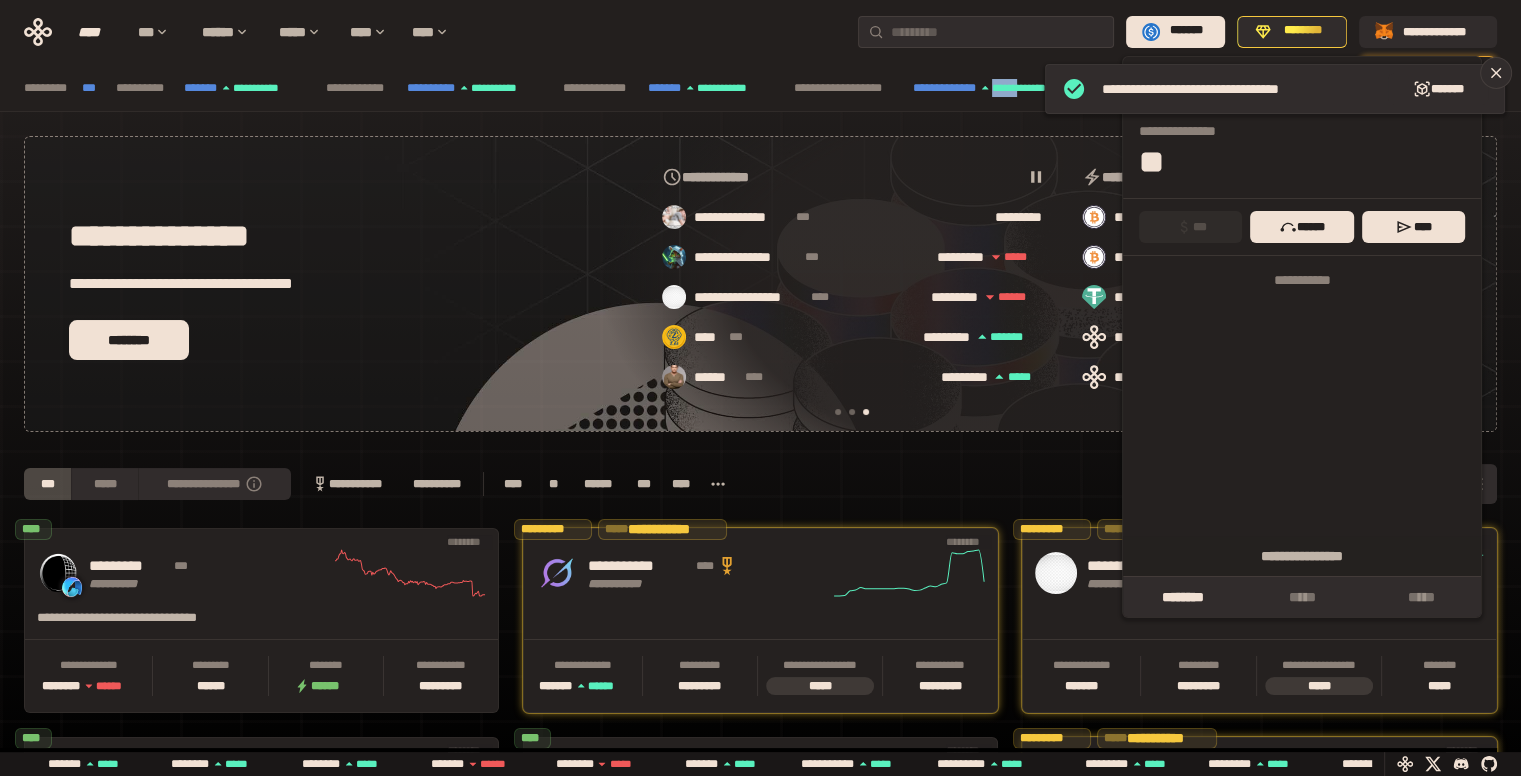 click on "**********" at bounding box center [760, 88] 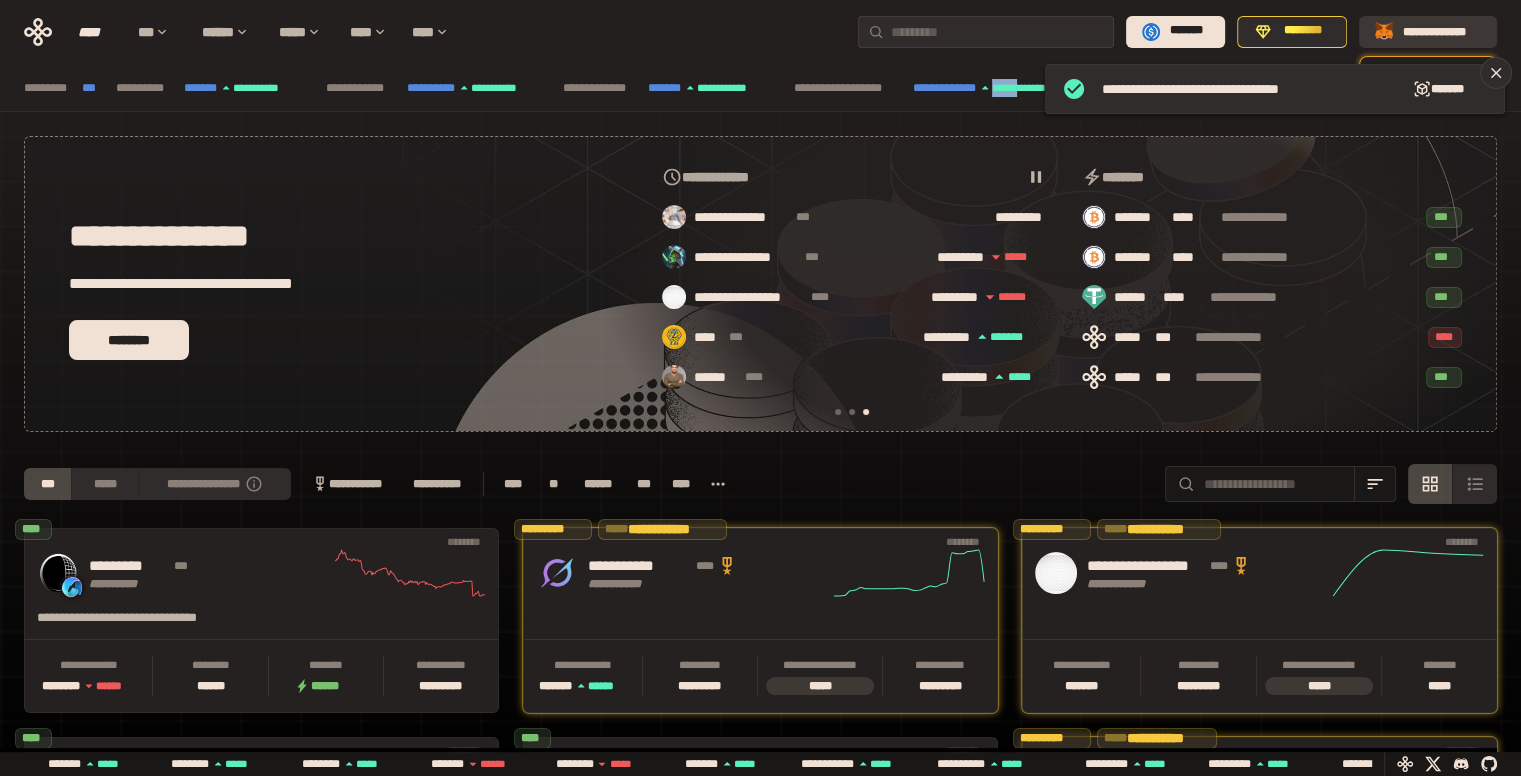 click on "**********" at bounding box center (1442, 31) 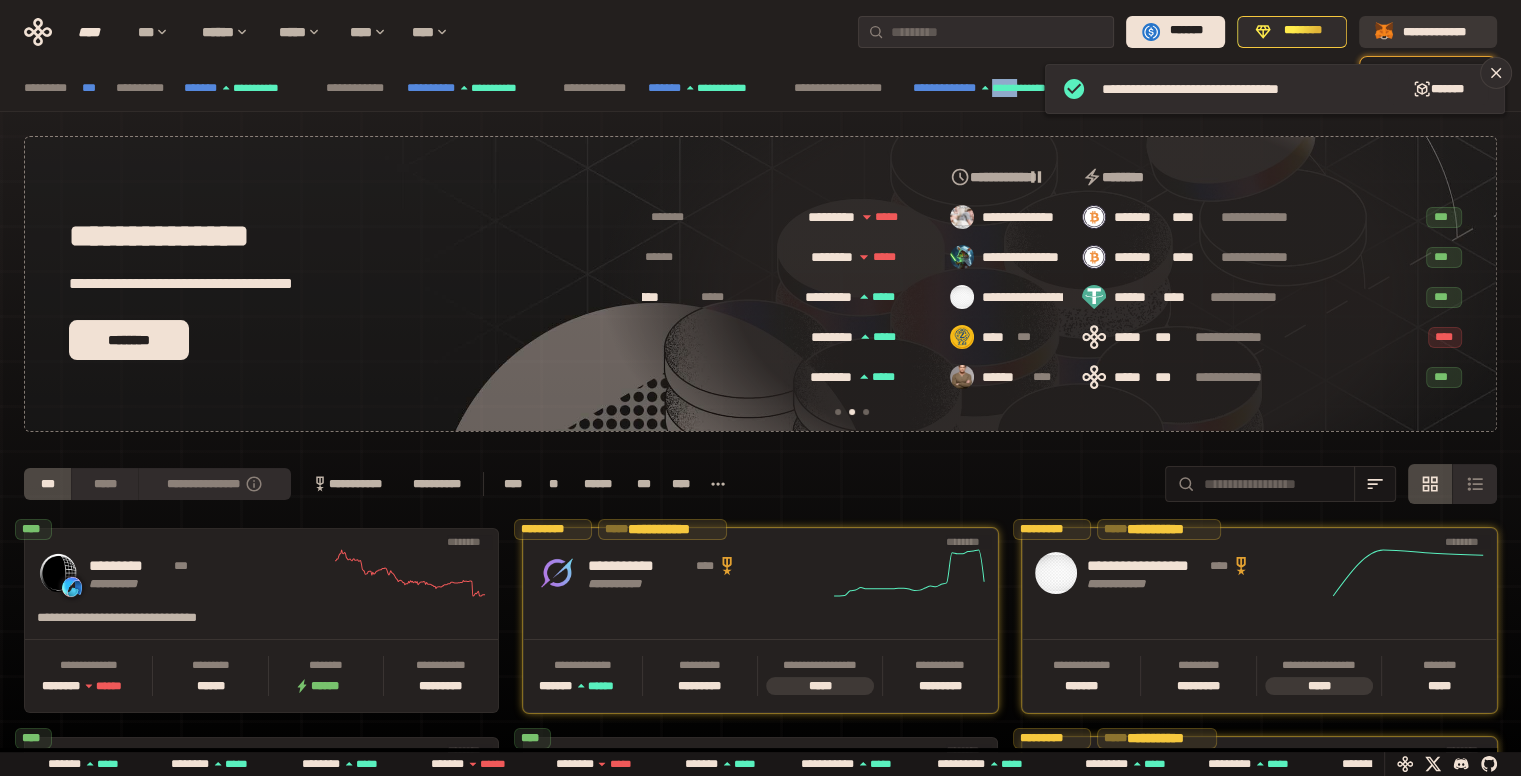 scroll, scrollTop: 0, scrollLeft: 436, axis: horizontal 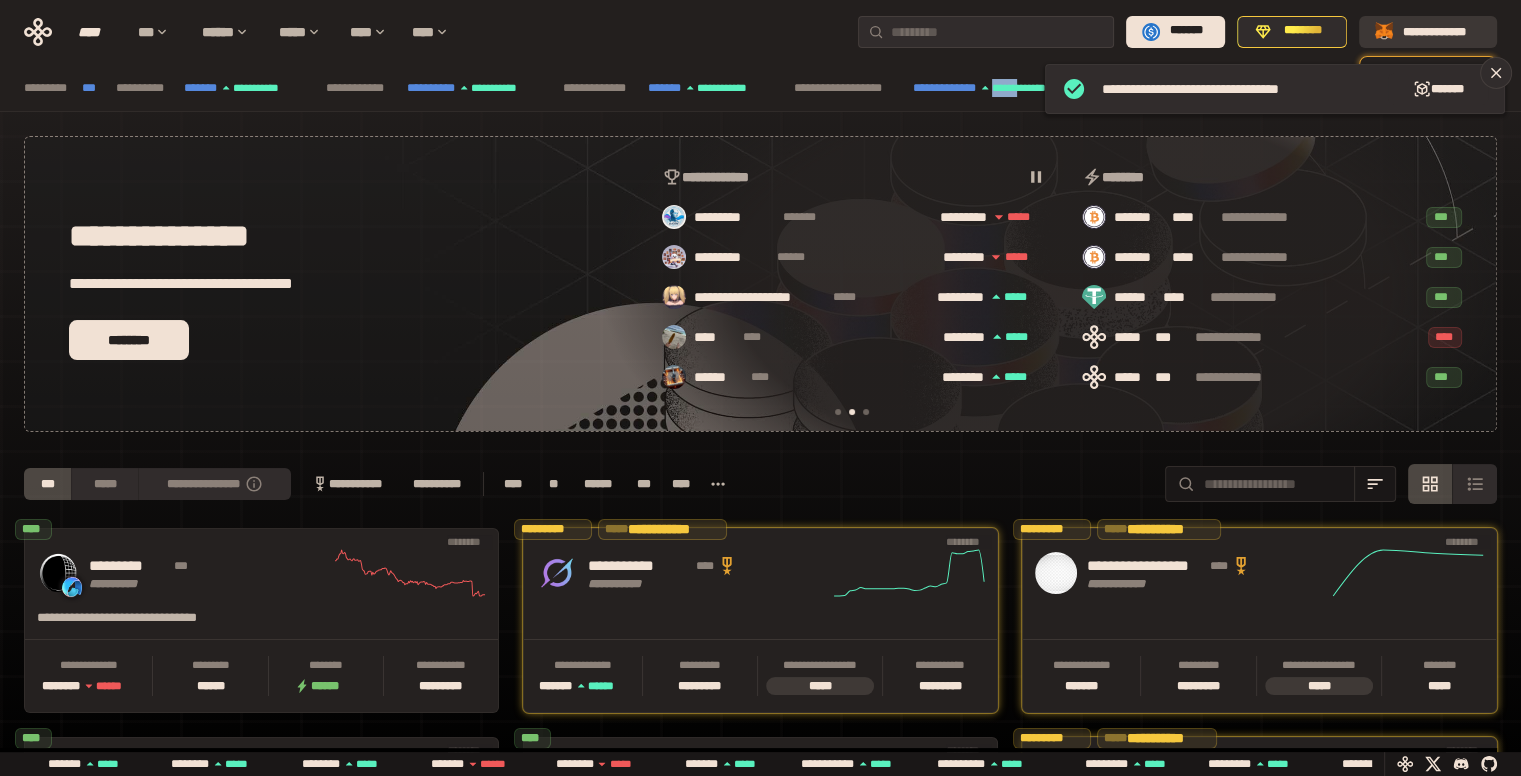 click on "**********" at bounding box center (1442, 31) 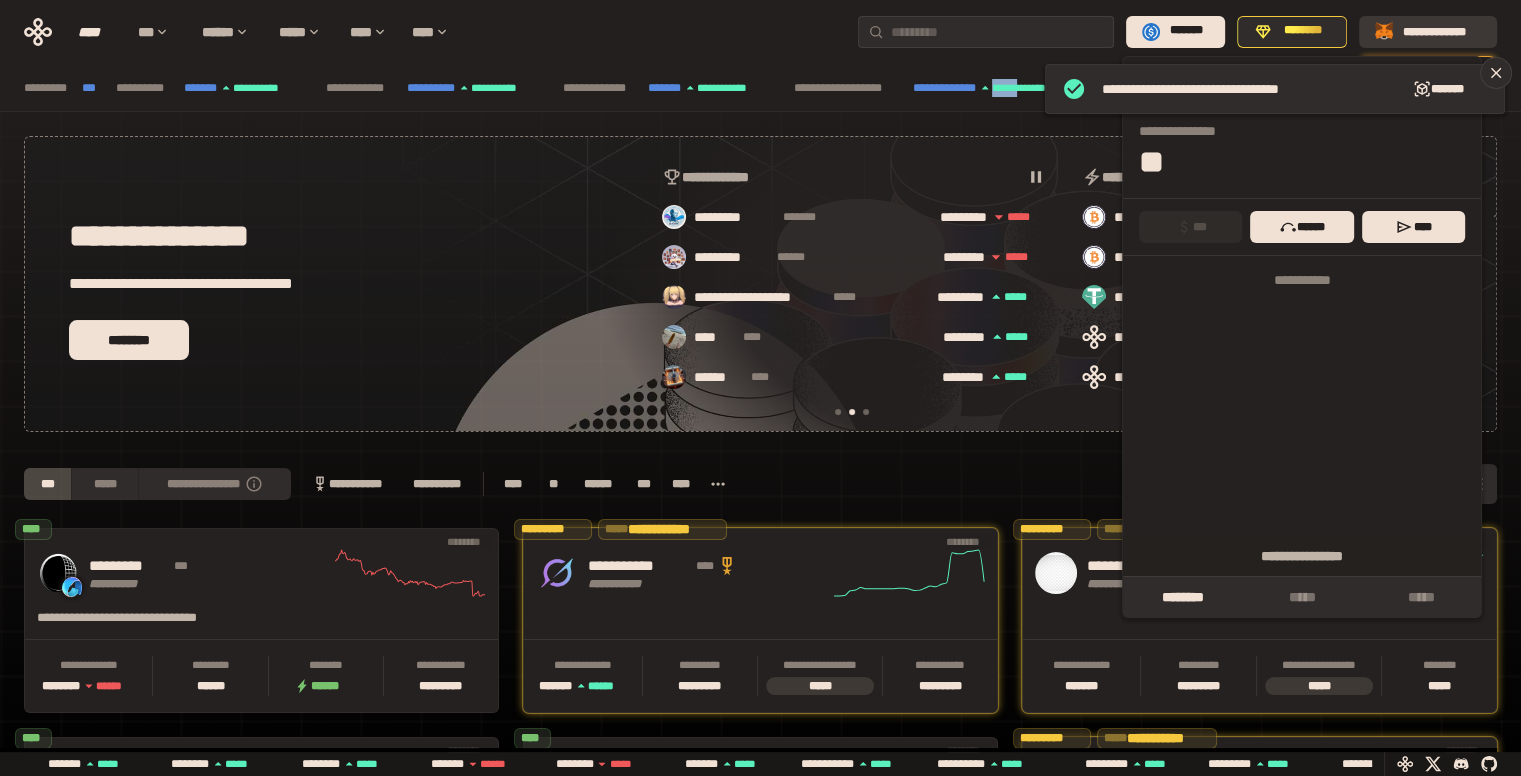 click on "**********" at bounding box center [1442, 31] 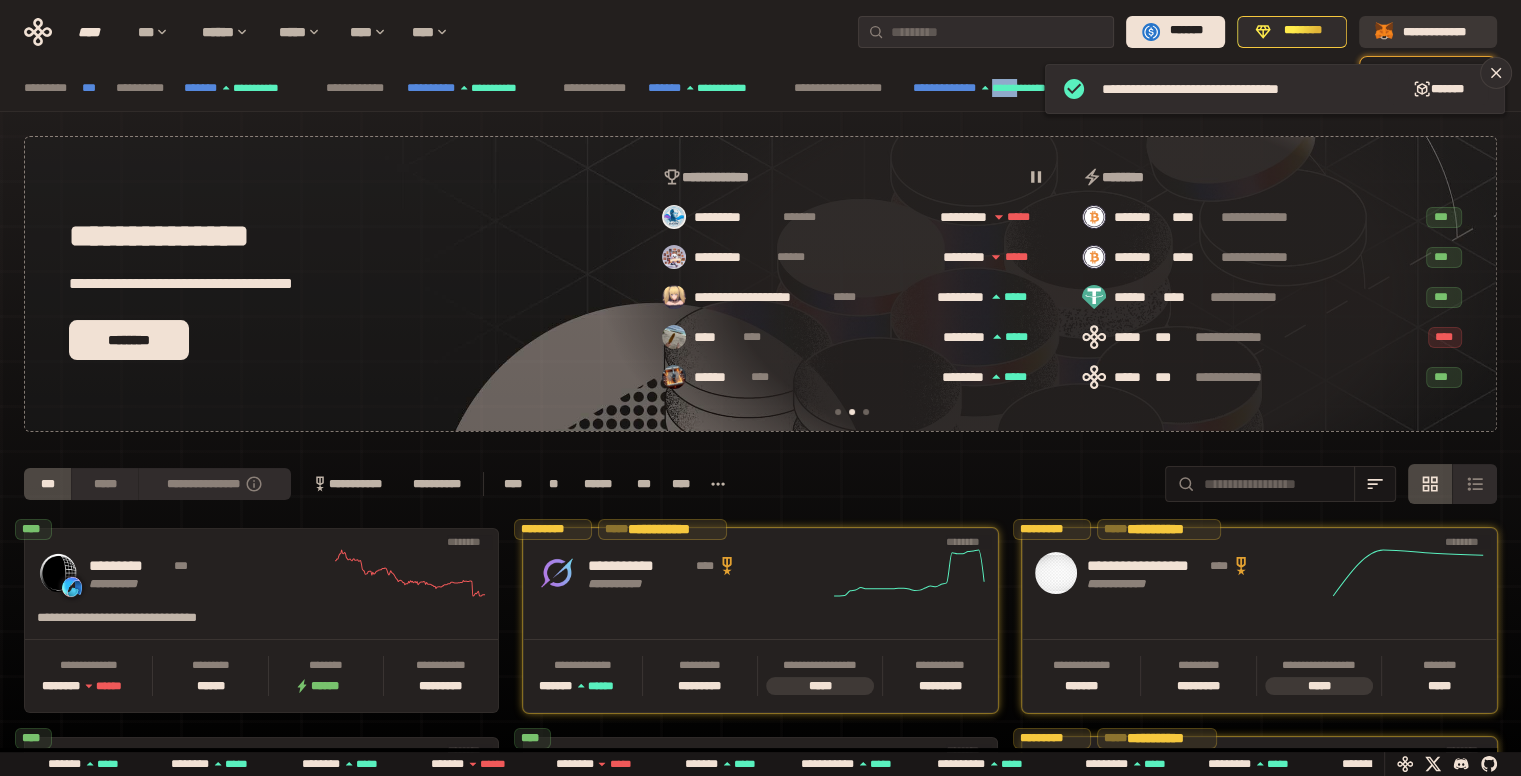 click on "**********" at bounding box center [1442, 31] 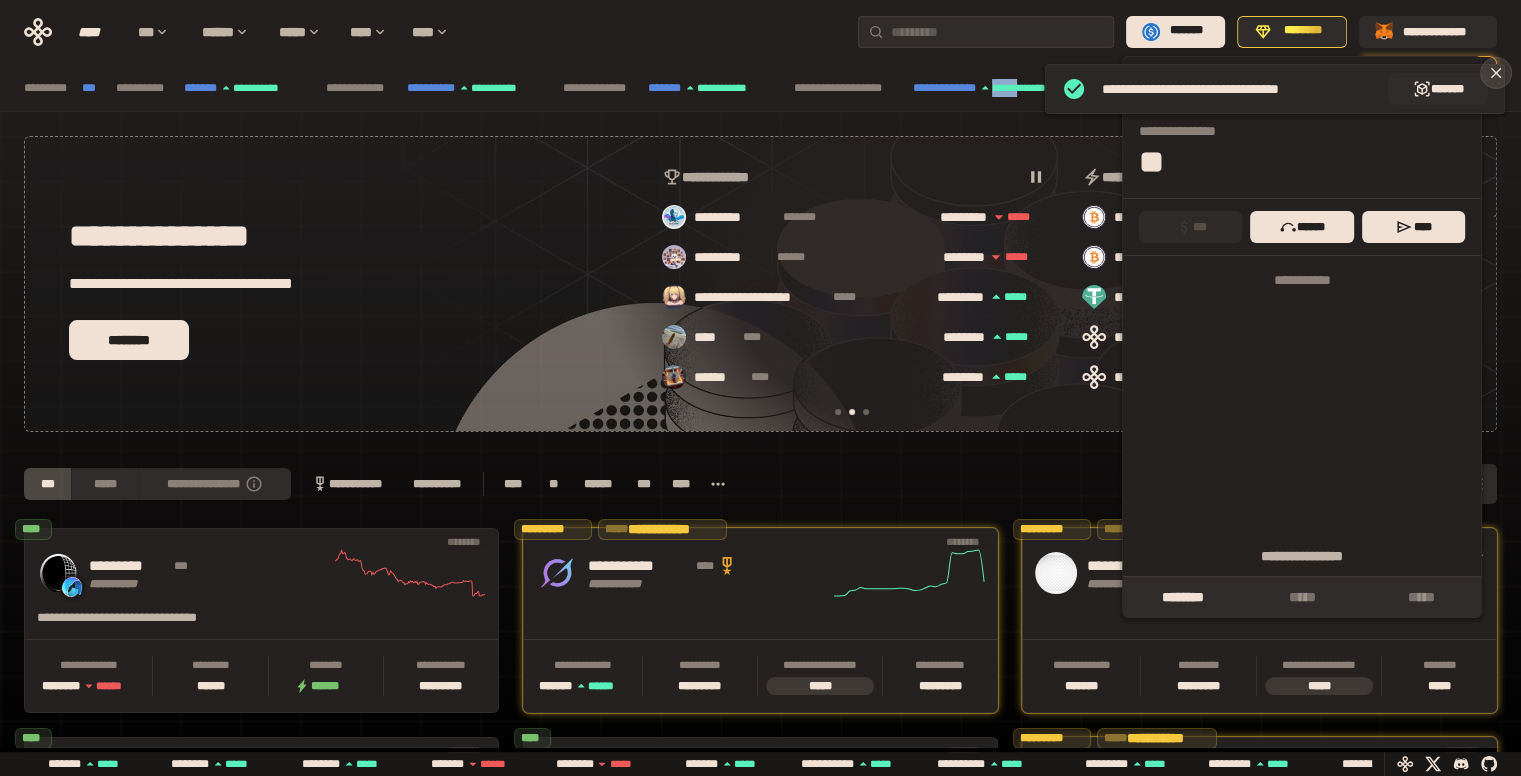 click 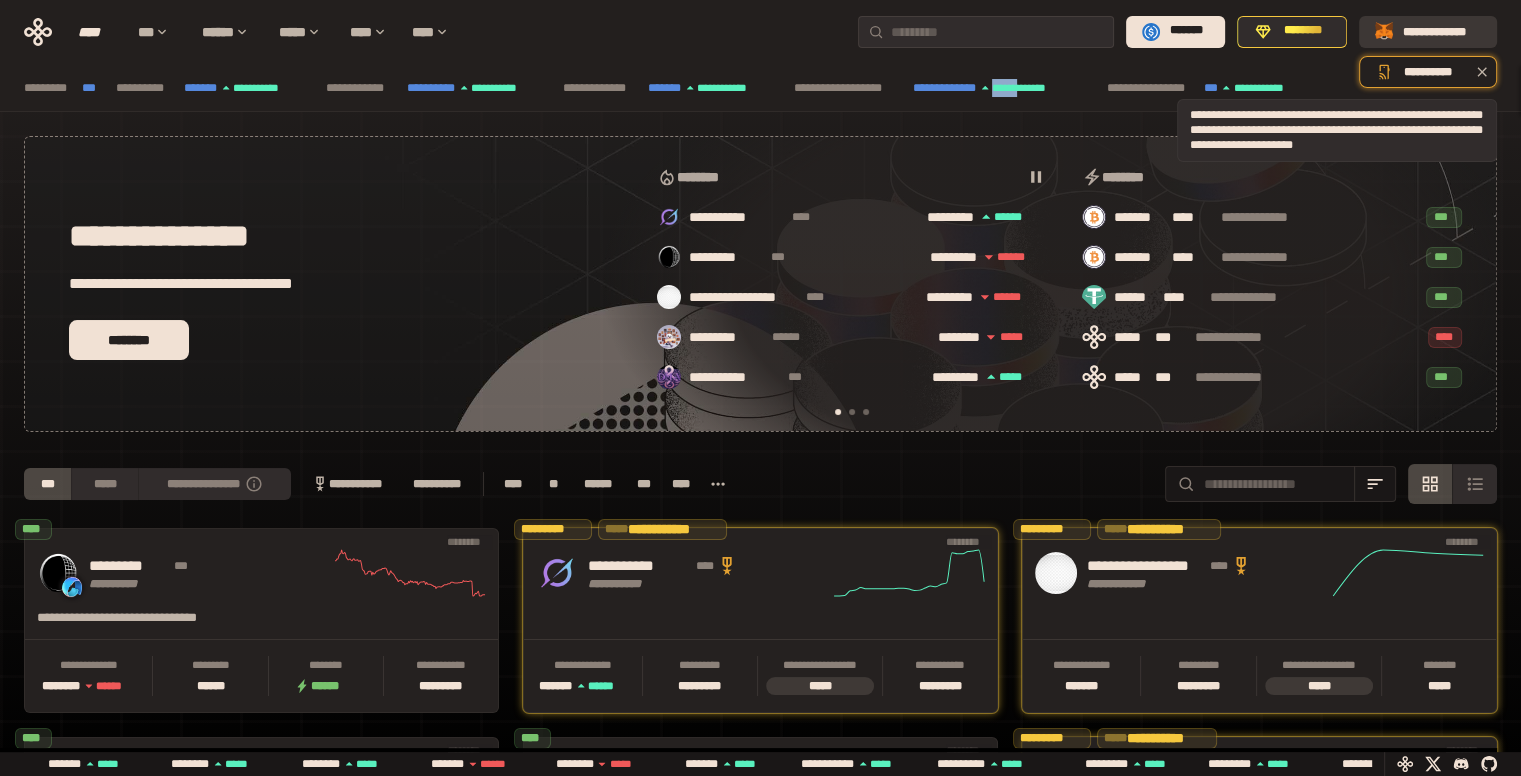 scroll, scrollTop: 0, scrollLeft: 16, axis: horizontal 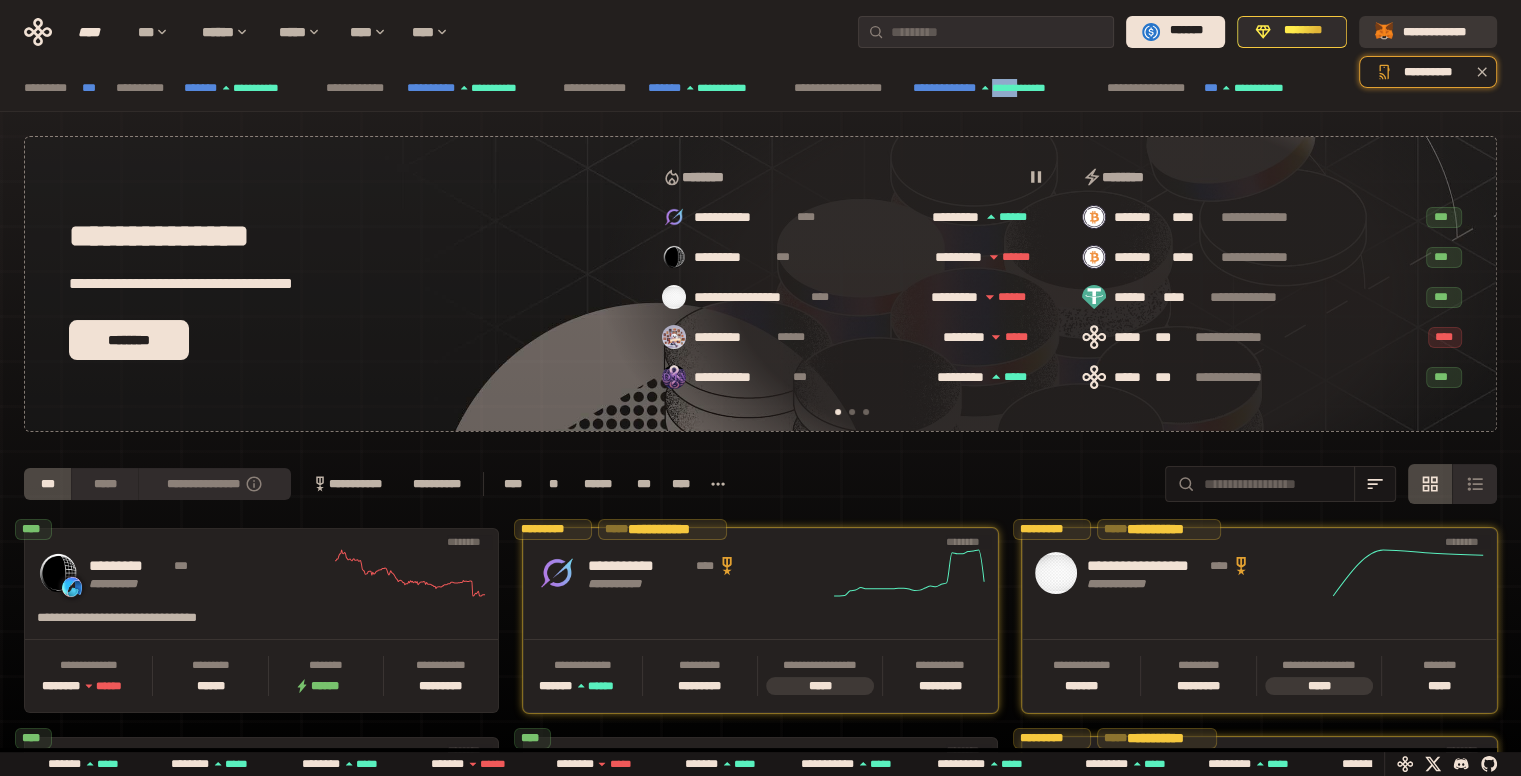 click on "**********" at bounding box center [1442, 31] 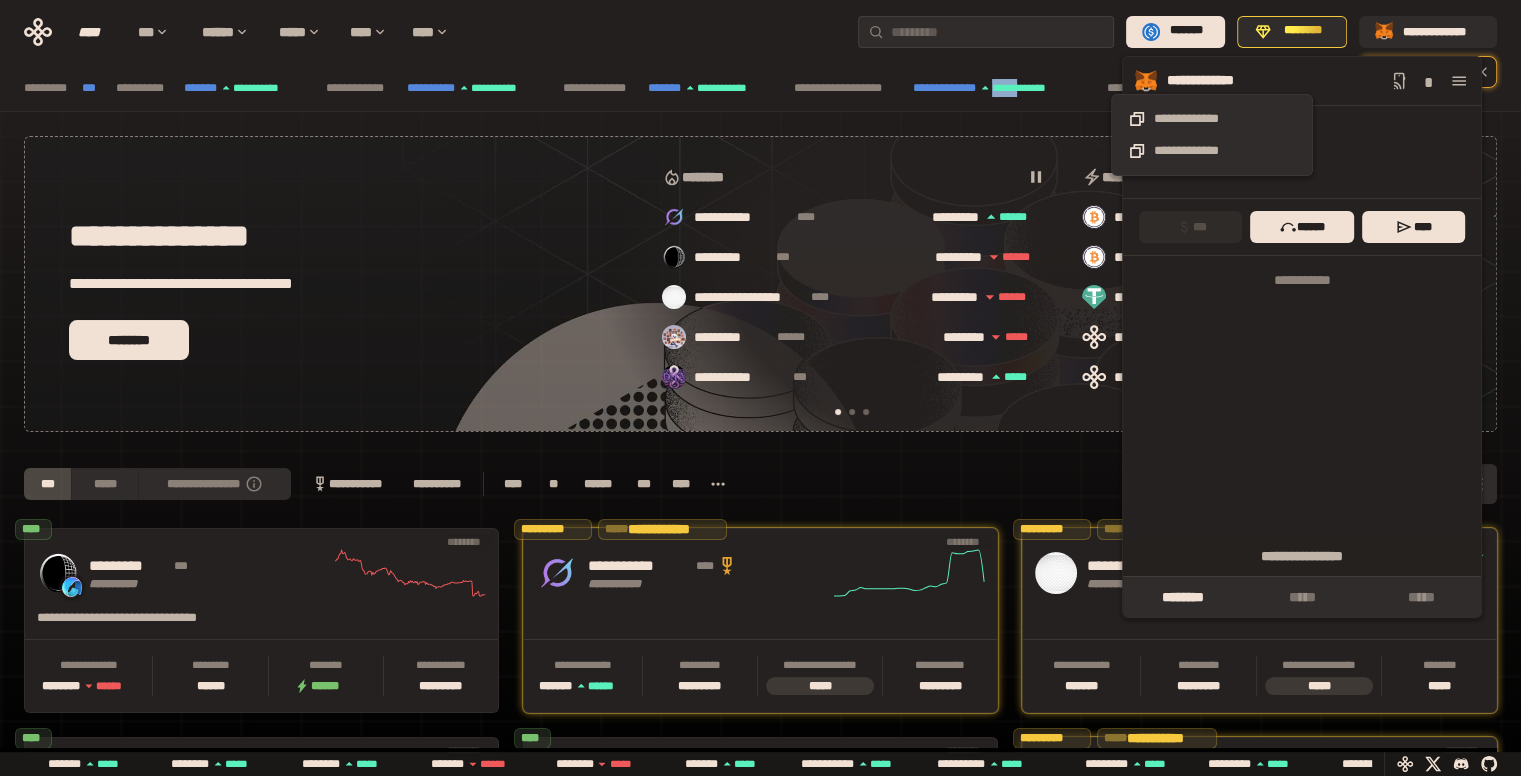 click on "**********" at bounding box center [1212, 81] 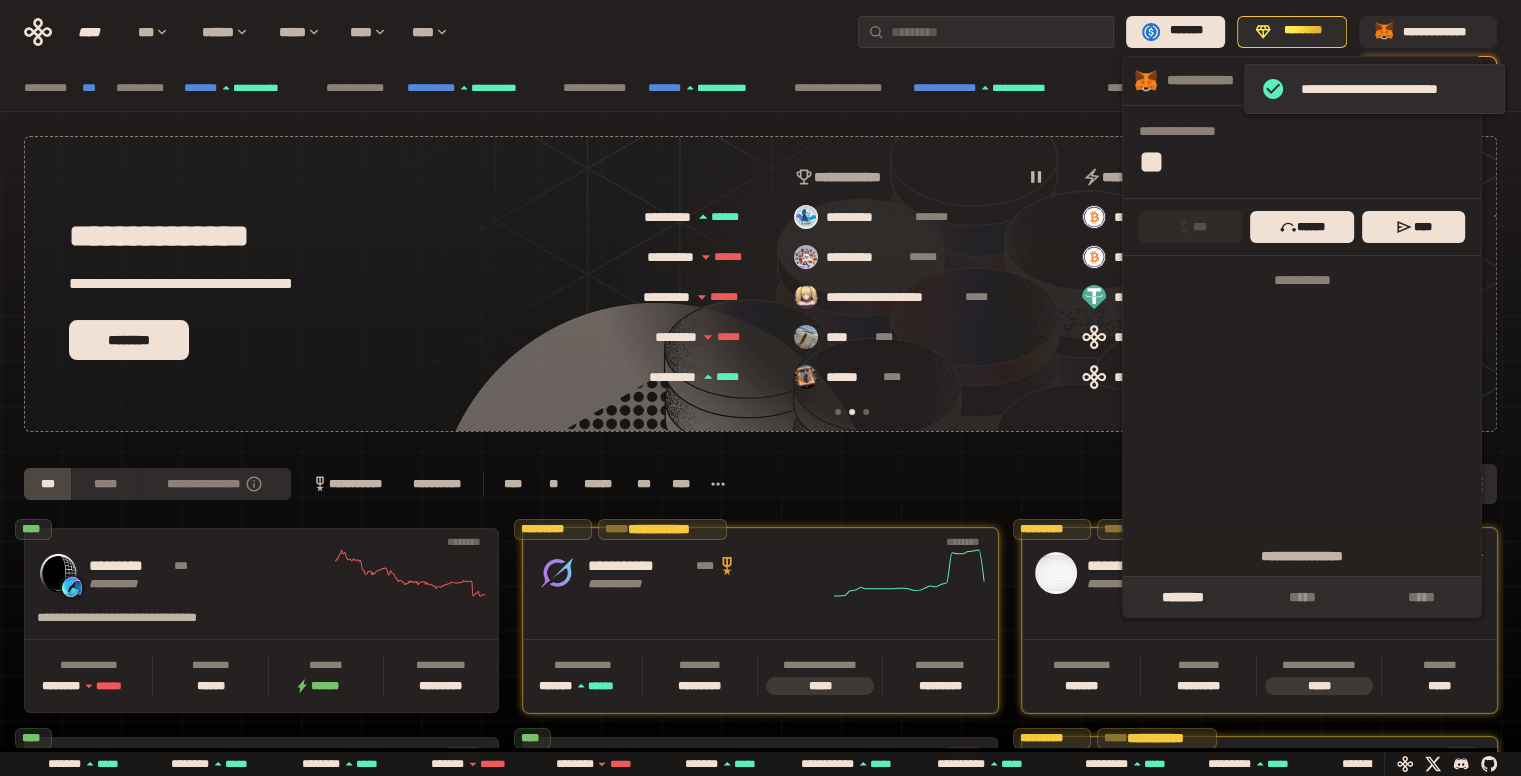 scroll, scrollTop: 0, scrollLeft: 436, axis: horizontal 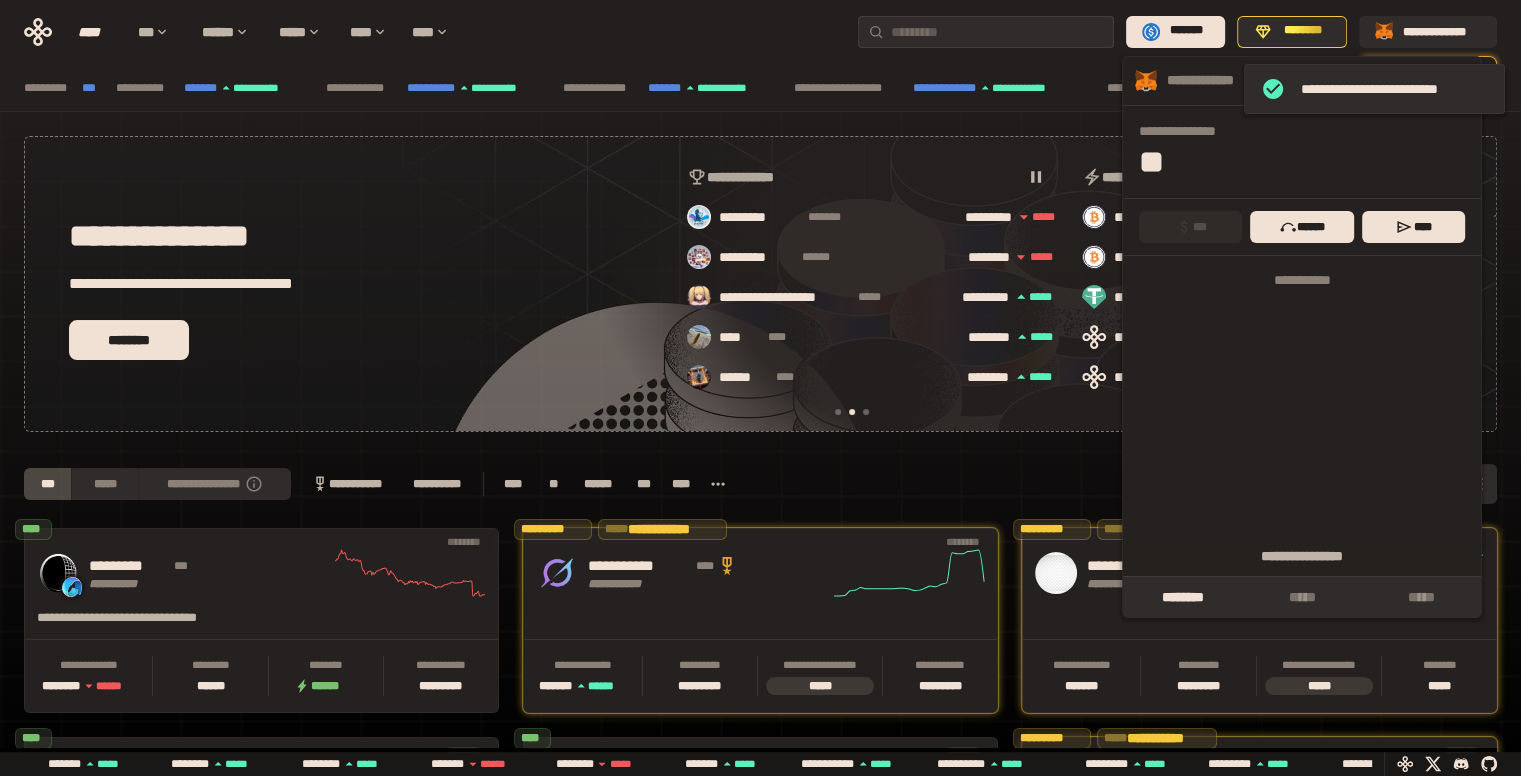 click on "**" at bounding box center [1308, 161] 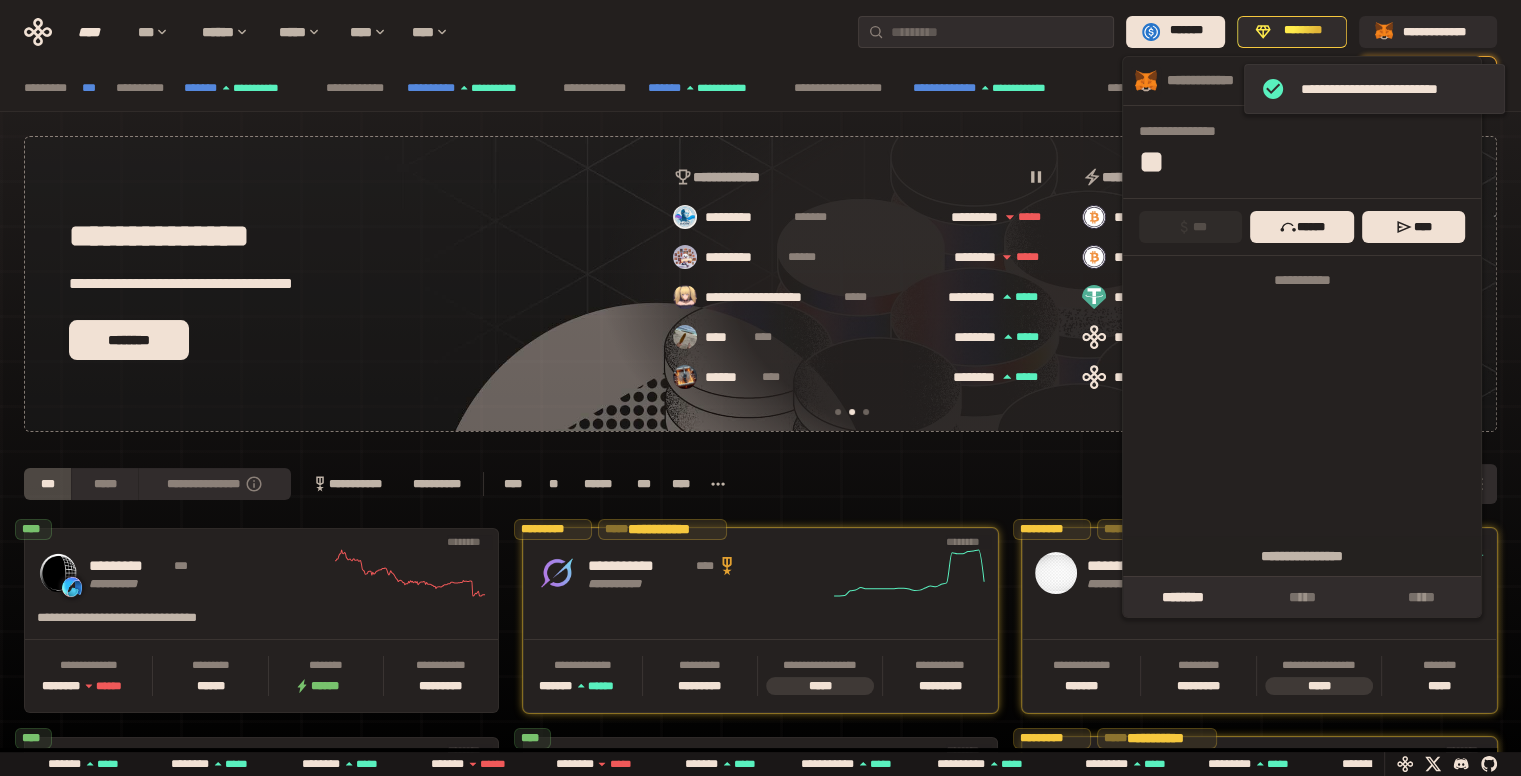 click on "**" at bounding box center [1308, 161] 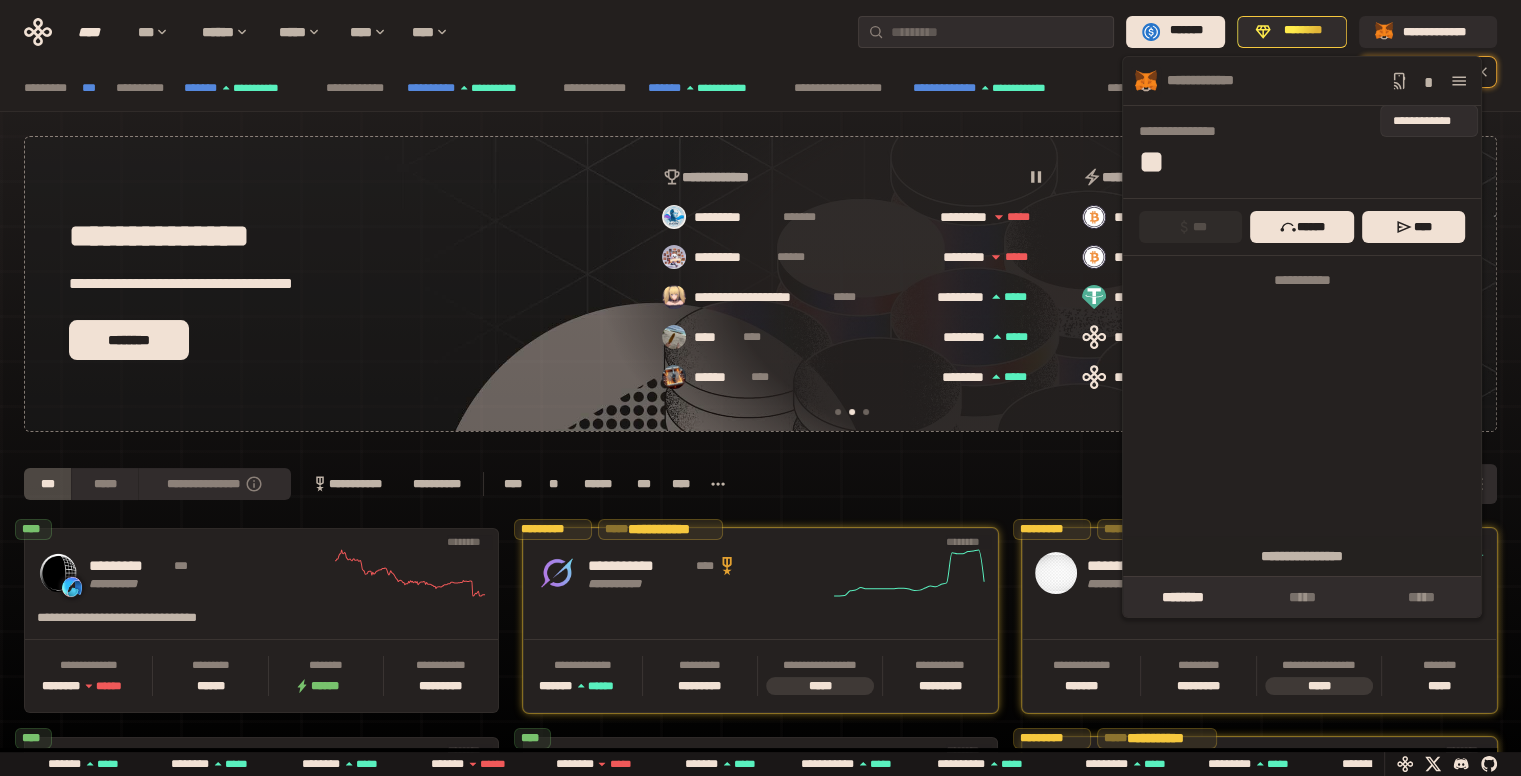 click at bounding box center (1459, 81) 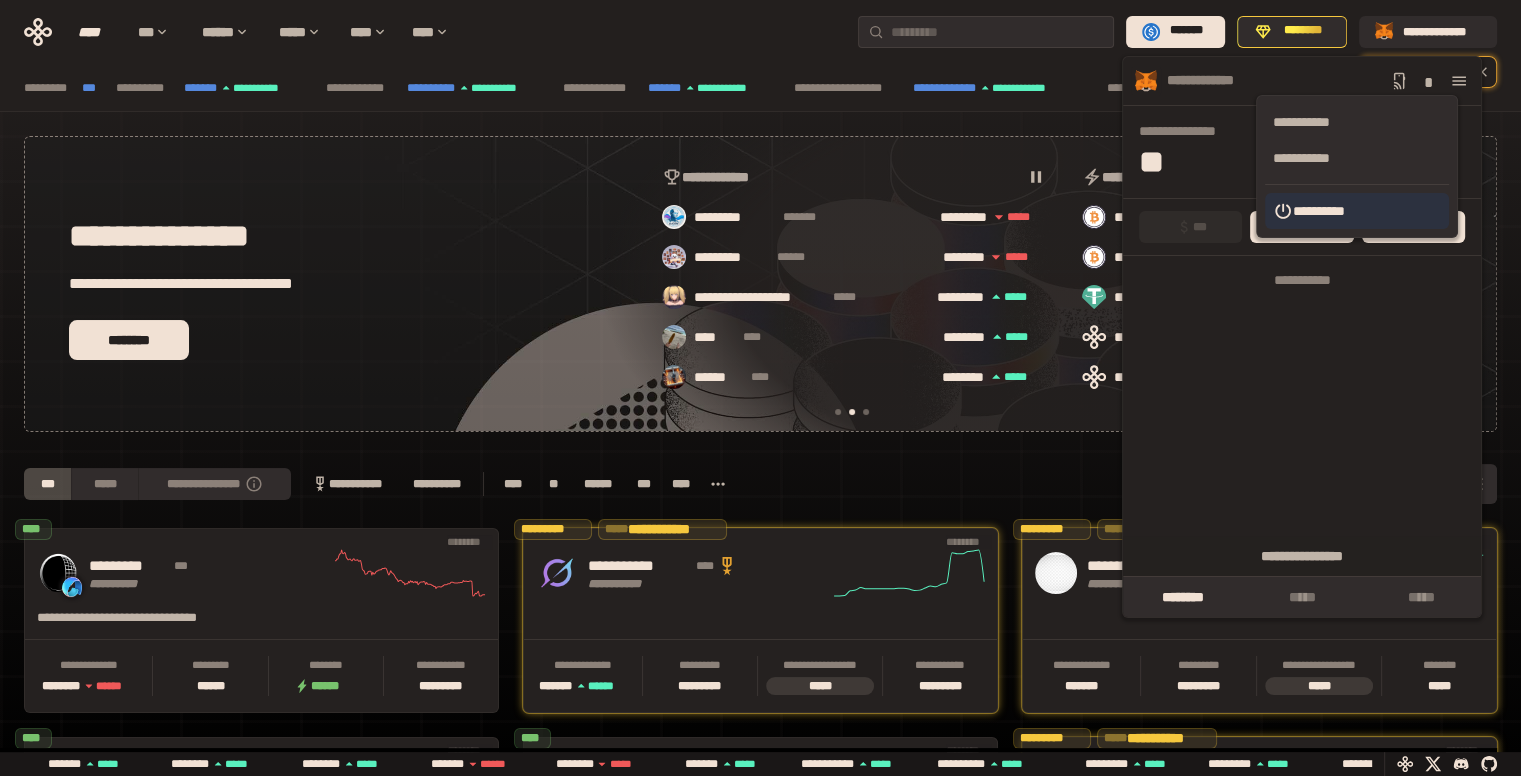 click on "**********" at bounding box center [1357, 211] 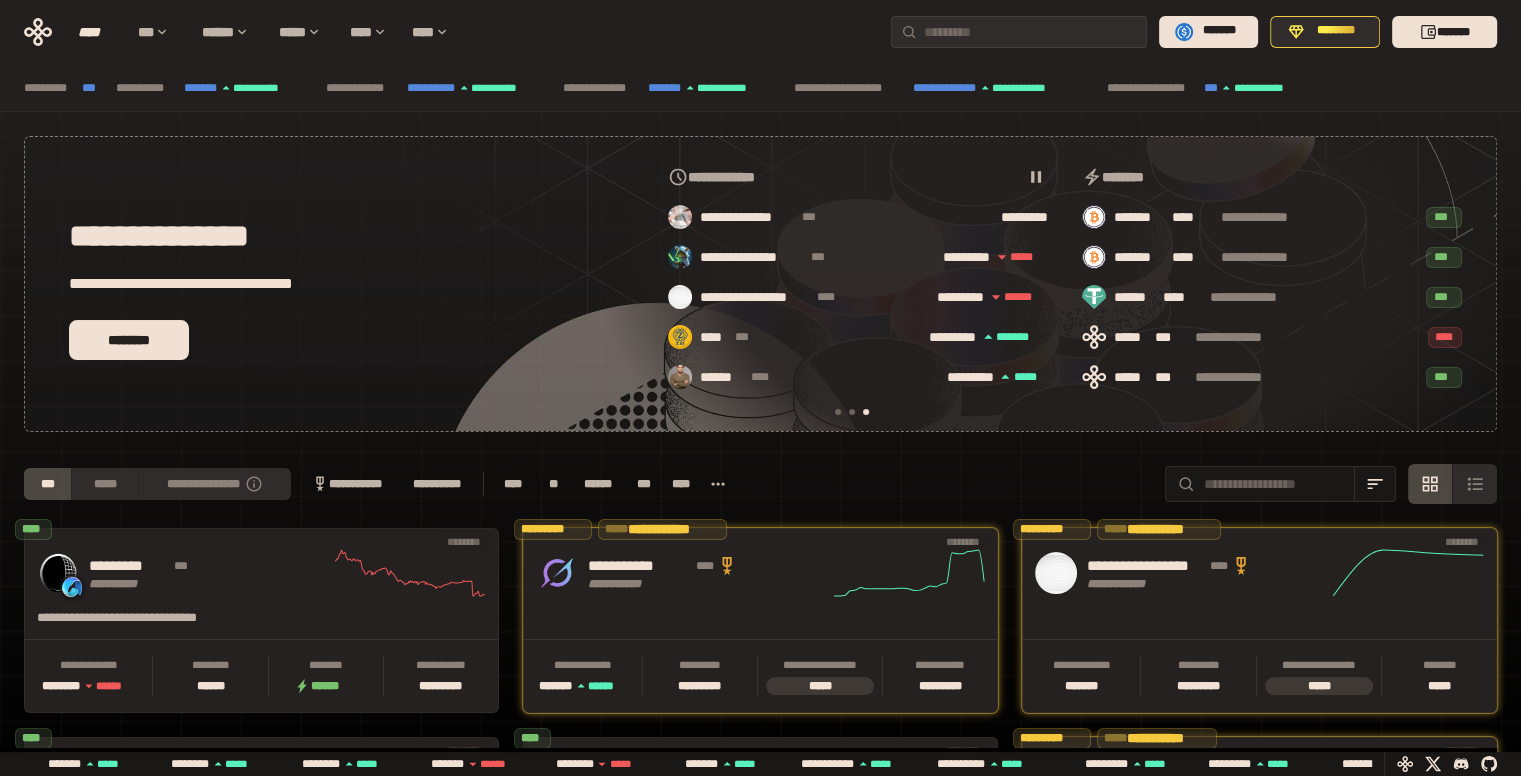 scroll, scrollTop: 0, scrollLeft: 856, axis: horizontal 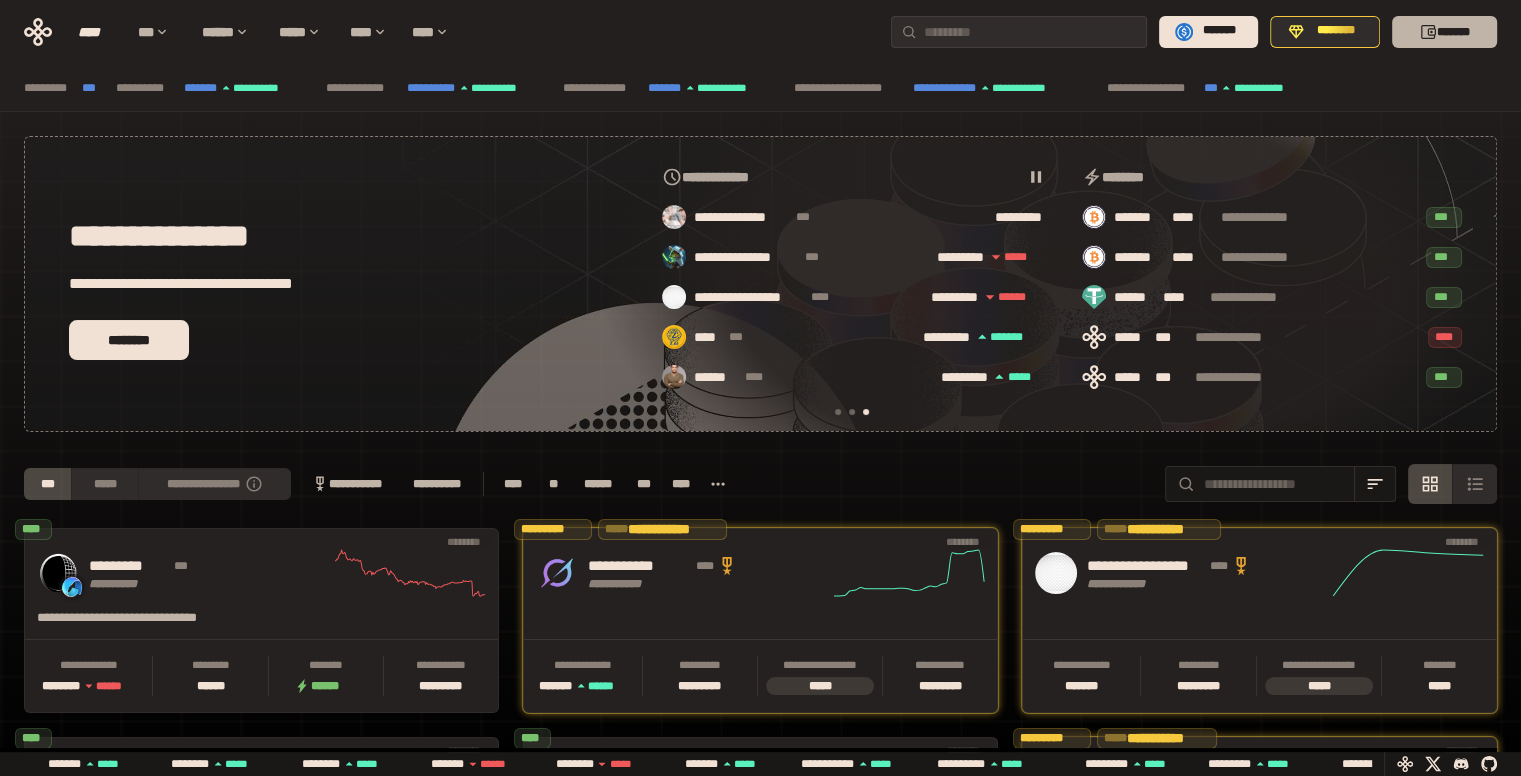 click on "*******" at bounding box center (1444, 32) 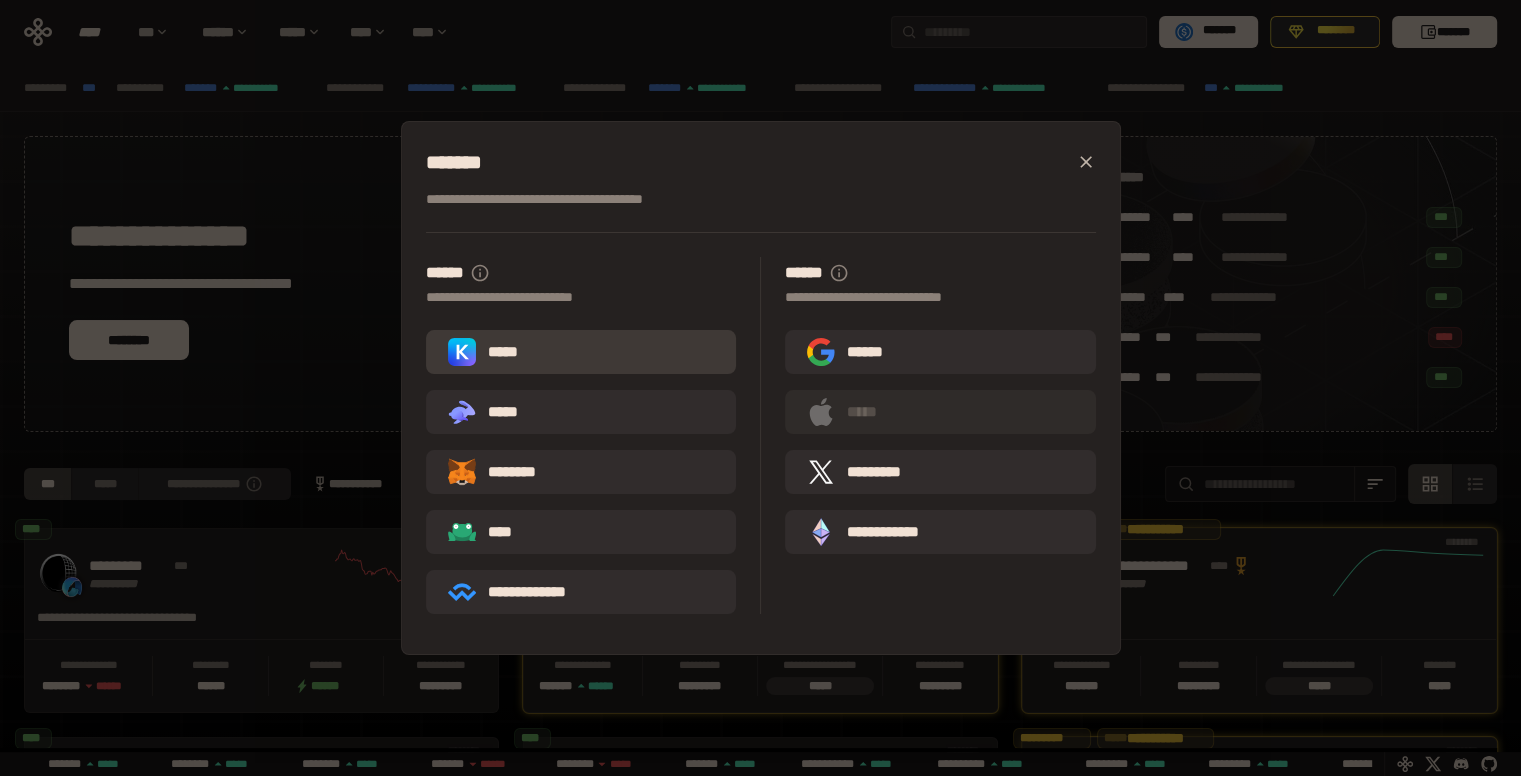 click on "*****" at bounding box center (581, 352) 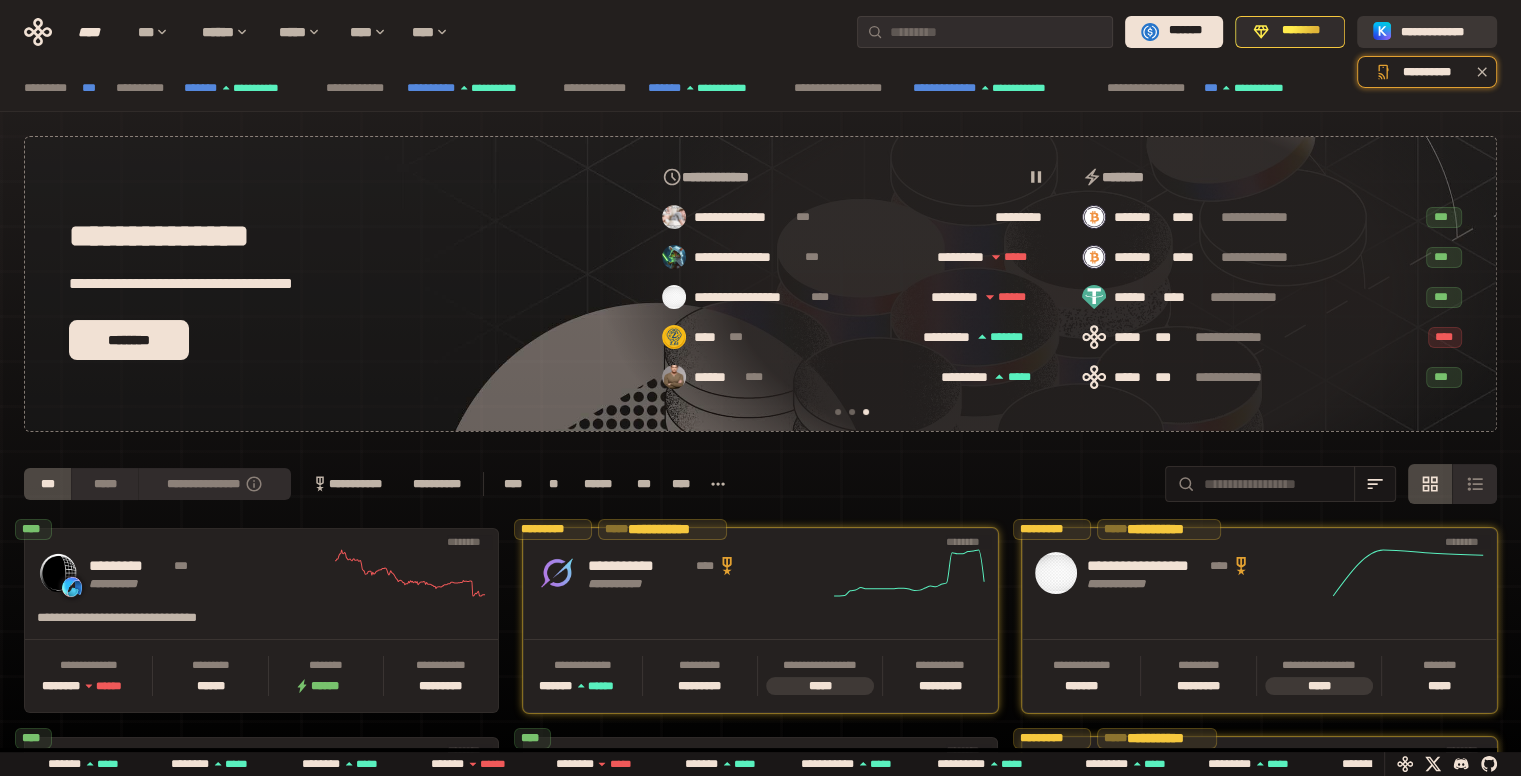 click at bounding box center [1383, 32] 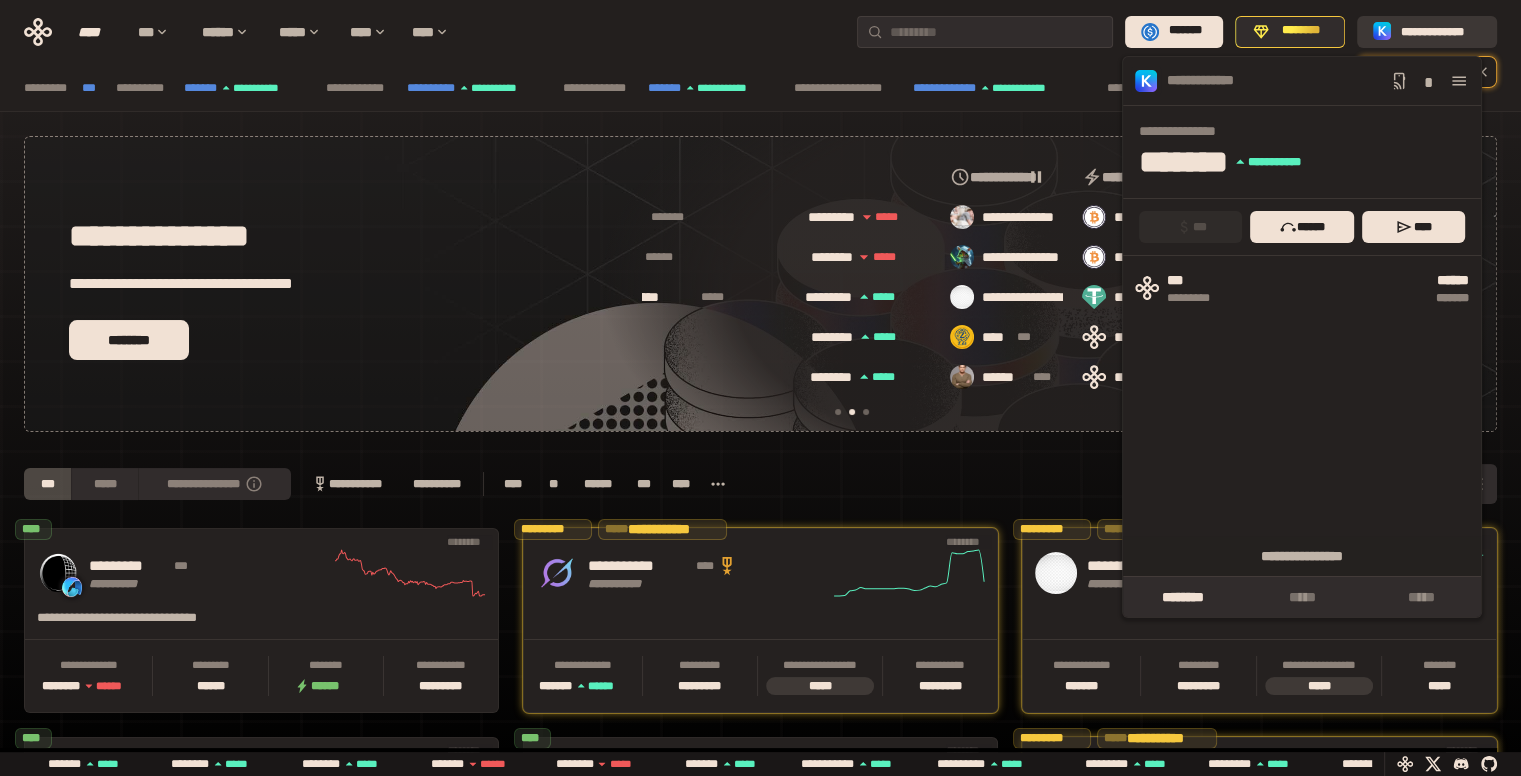 scroll, scrollTop: 0, scrollLeft: 436, axis: horizontal 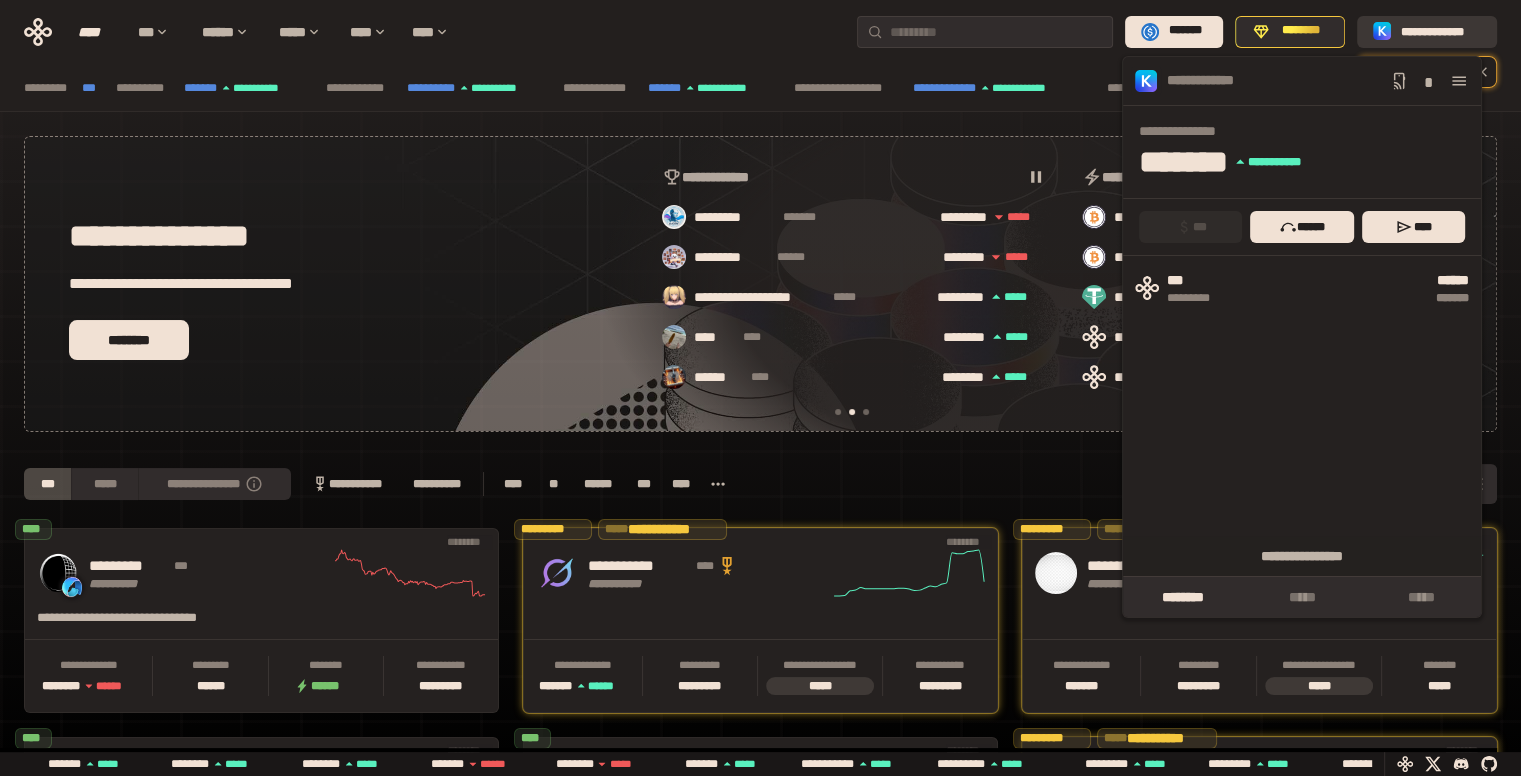 click on "**********" at bounding box center (1427, 31) 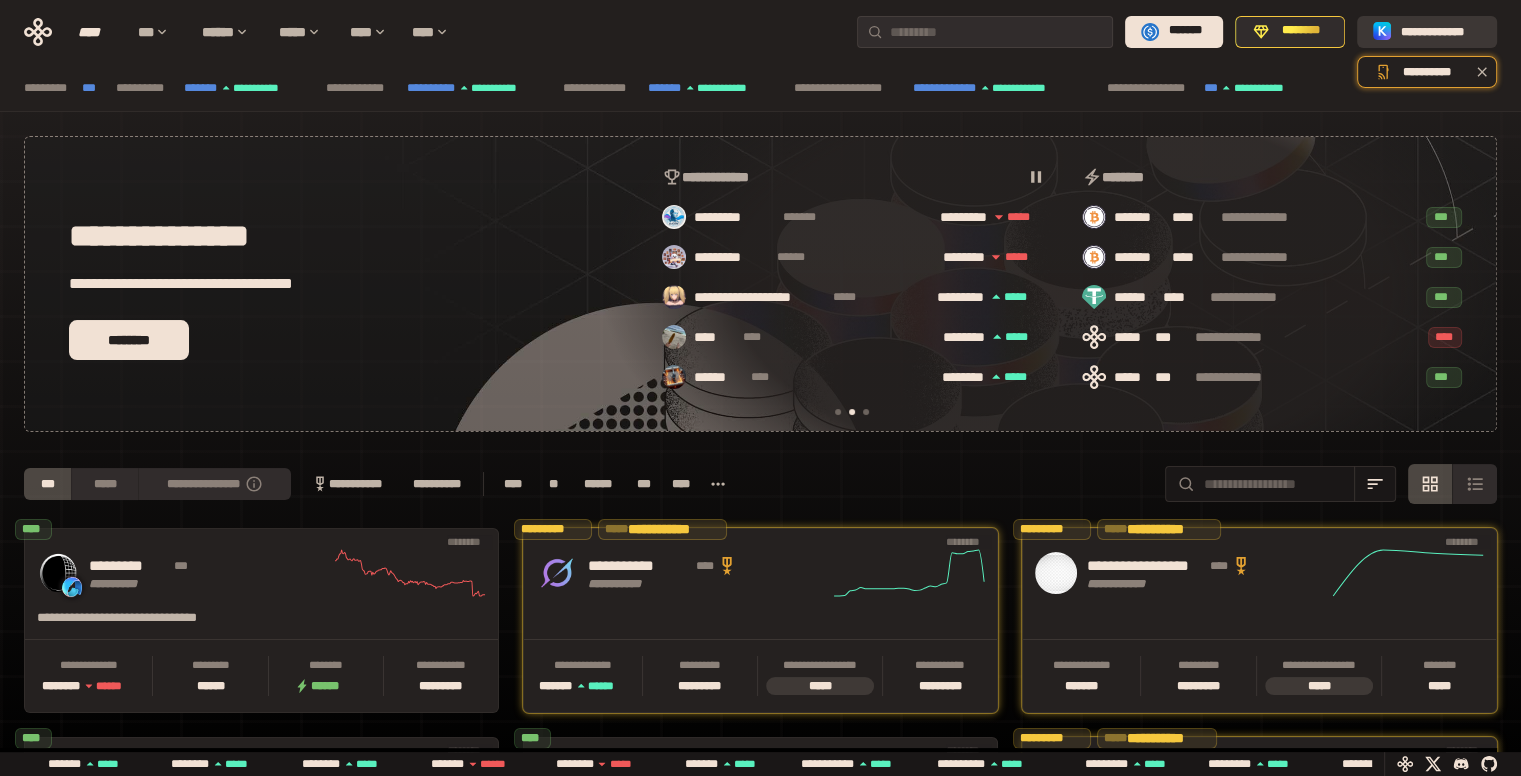 click on "**********" at bounding box center [1427, 31] 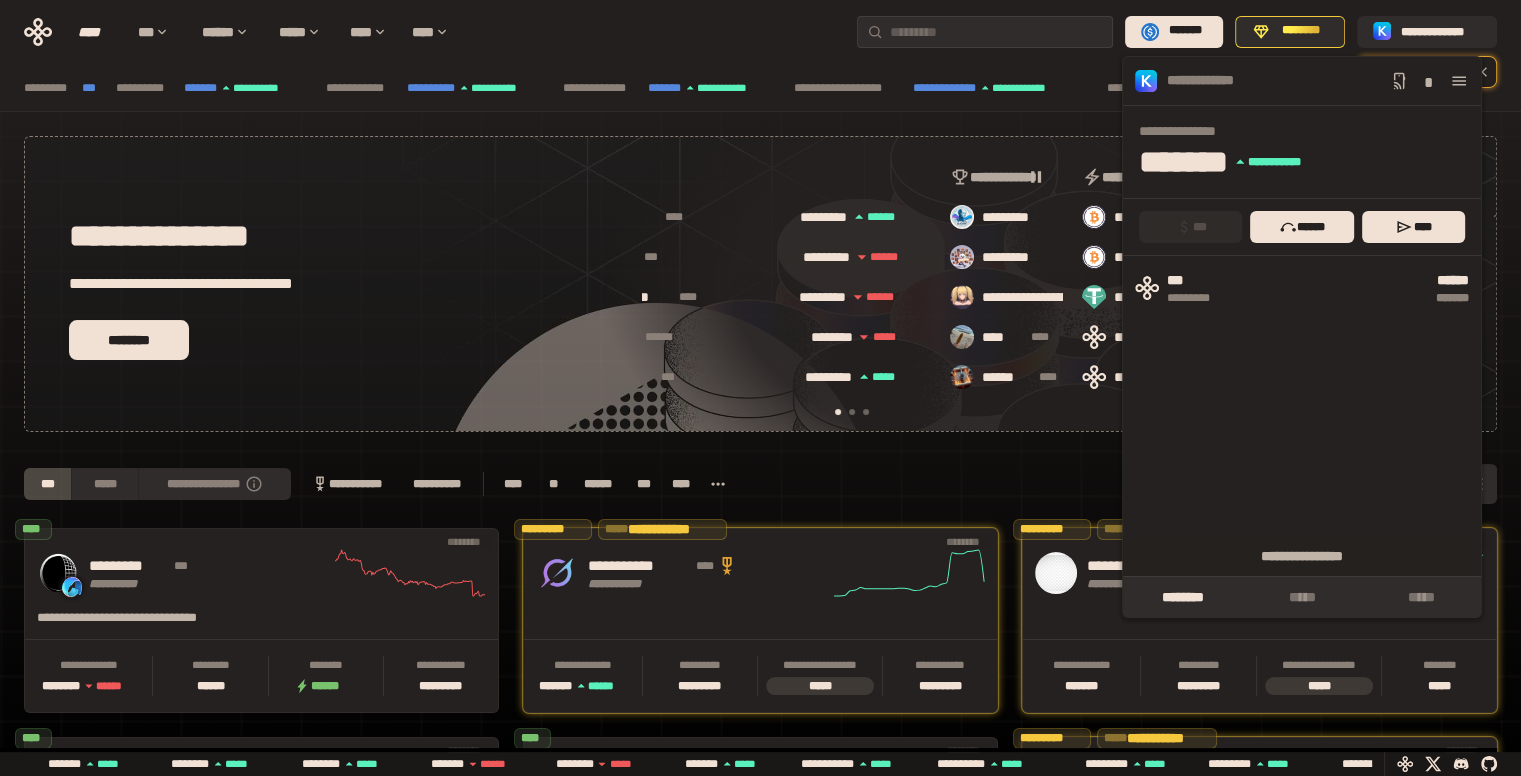 scroll, scrollTop: 0, scrollLeft: 16, axis: horizontal 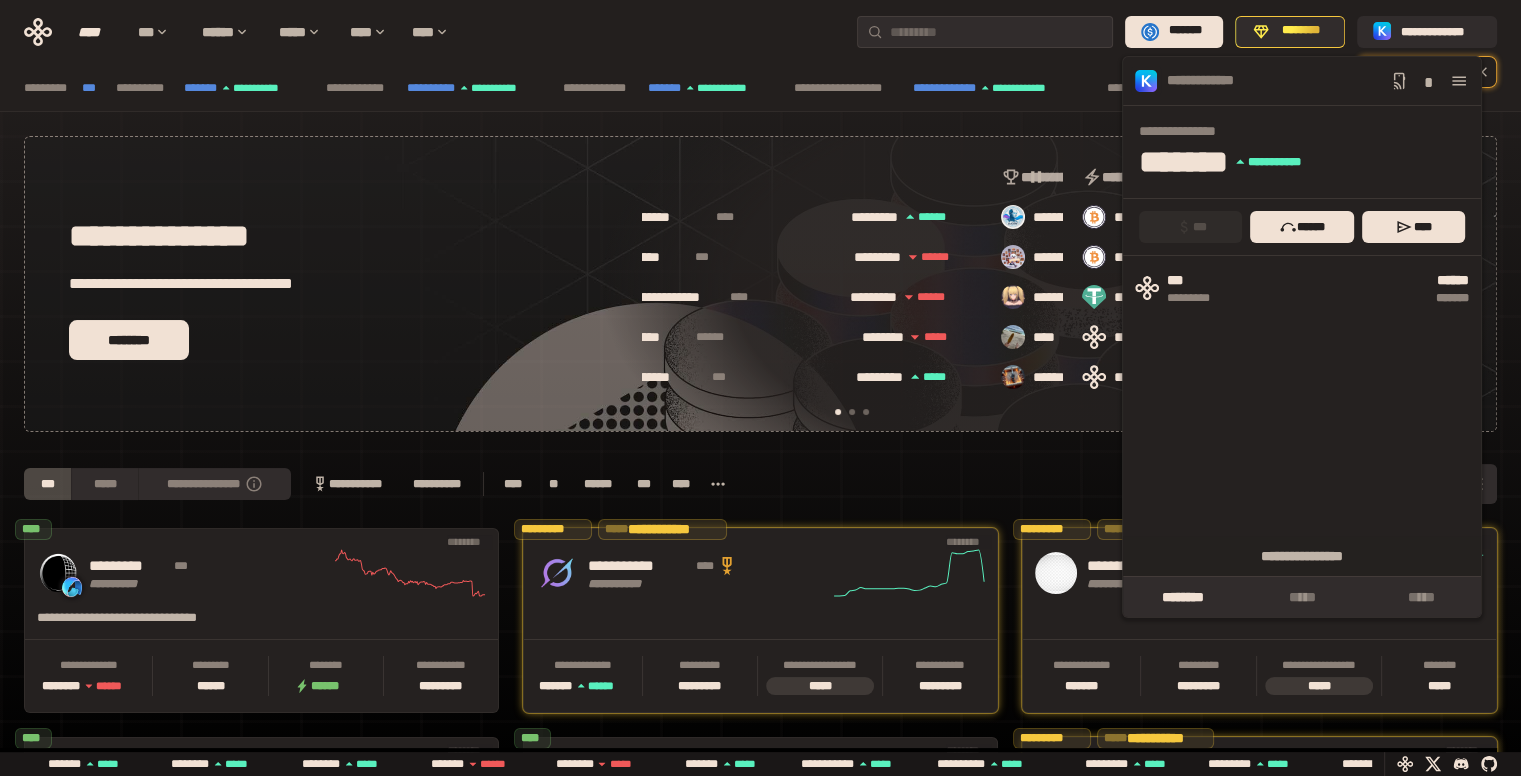 click on "**********" at bounding box center [760, 88] 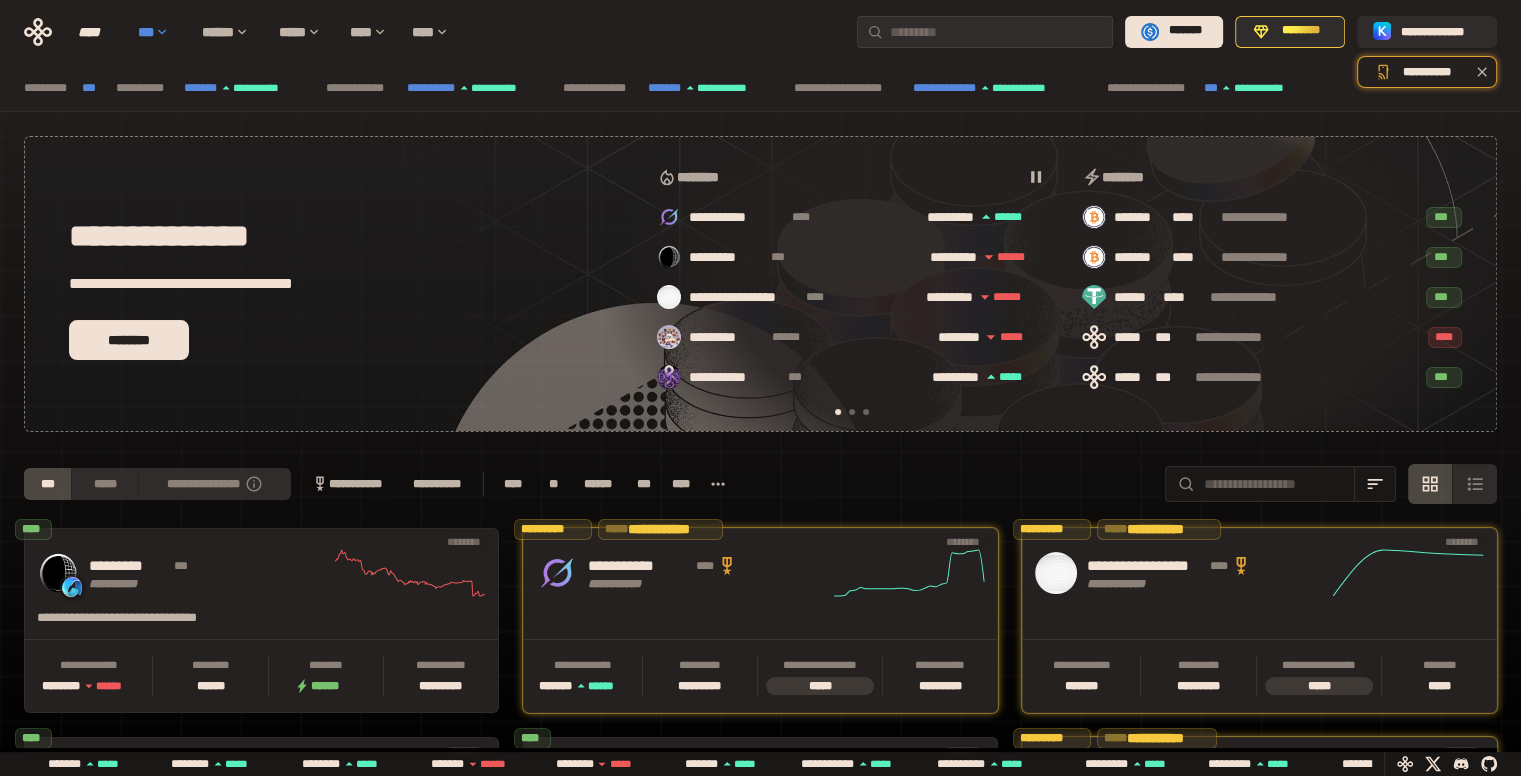 scroll, scrollTop: 0, scrollLeft: 16, axis: horizontal 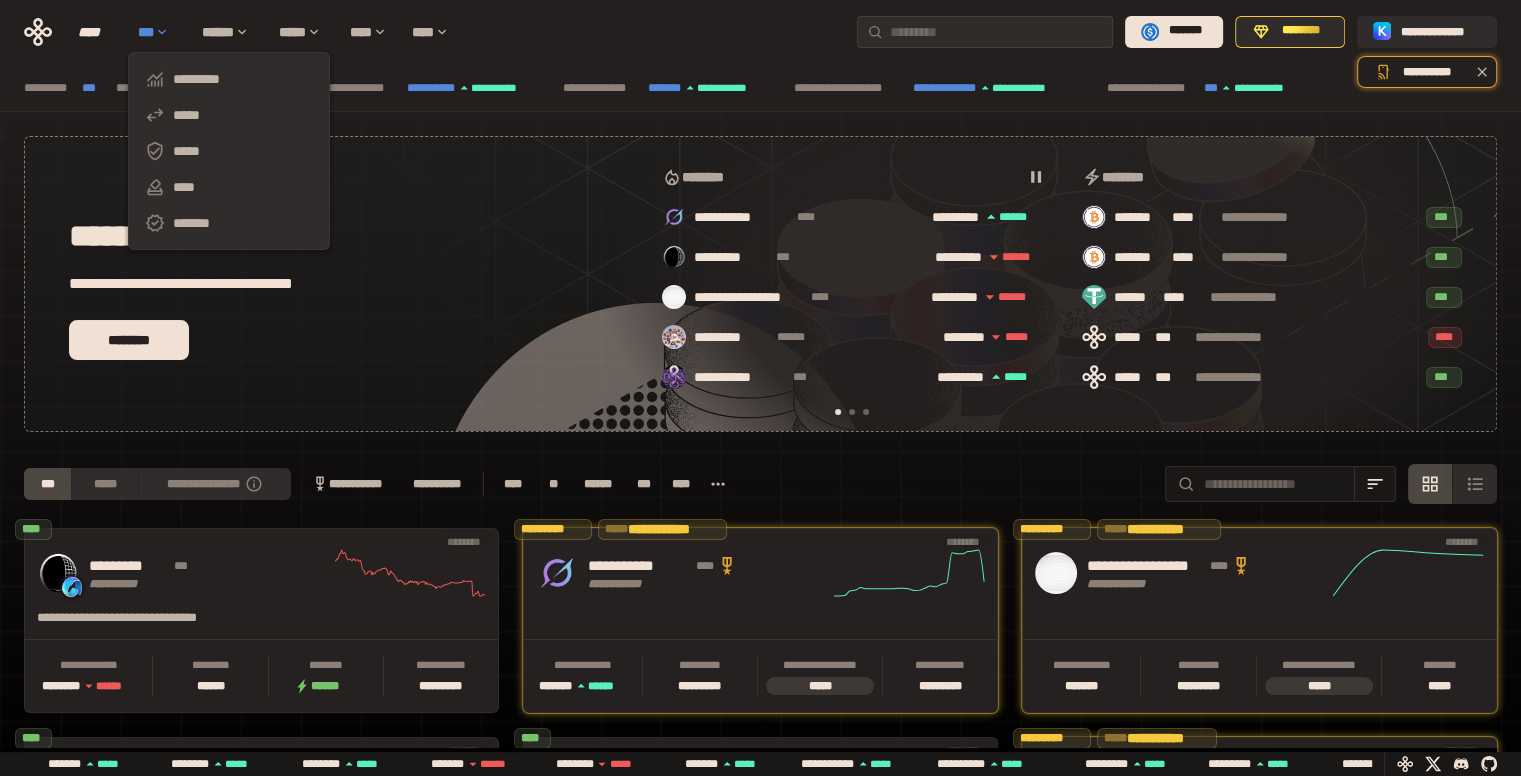 click on "***" at bounding box center (160, 32) 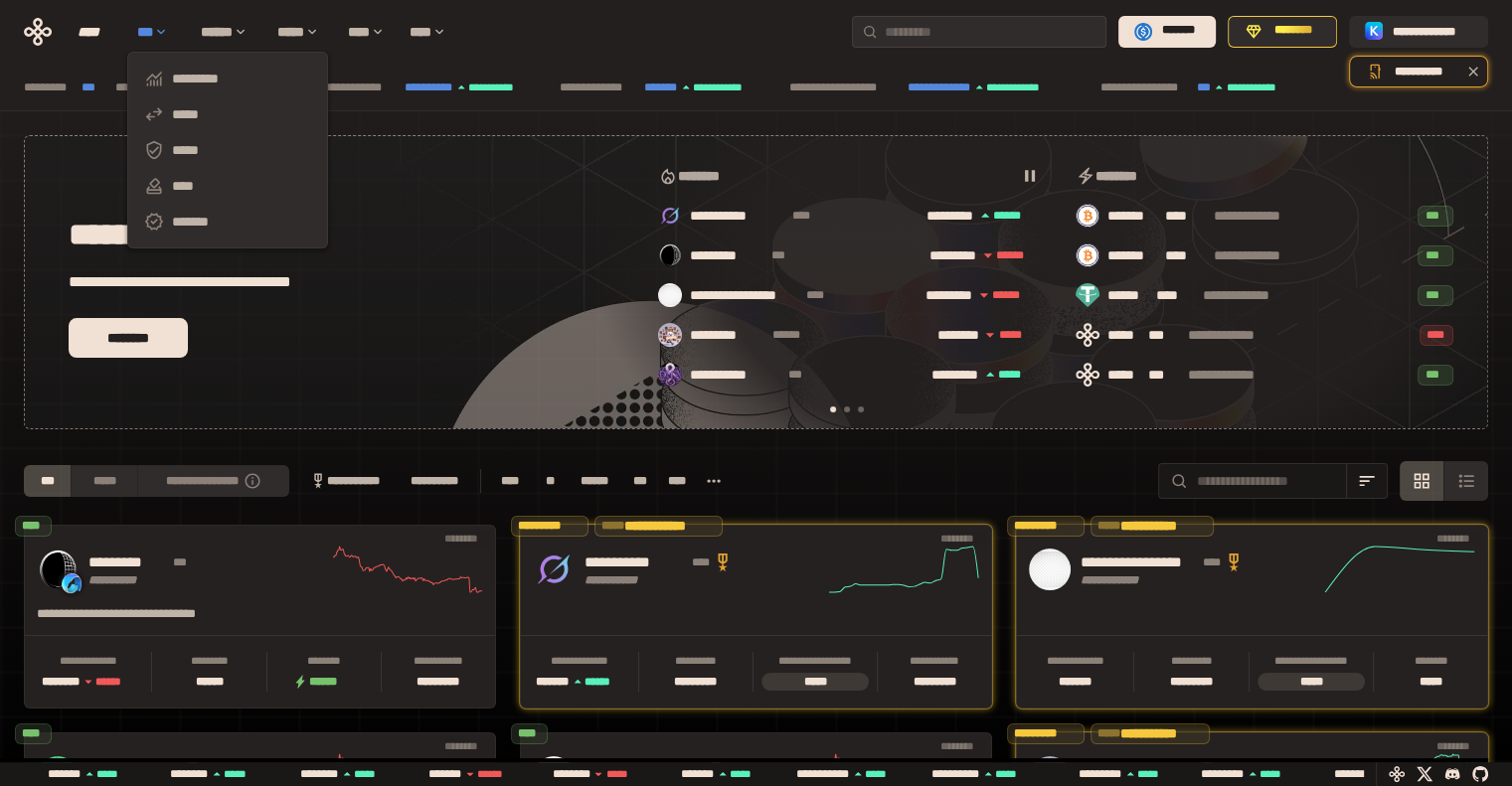 click on "***" at bounding box center (159, 32) 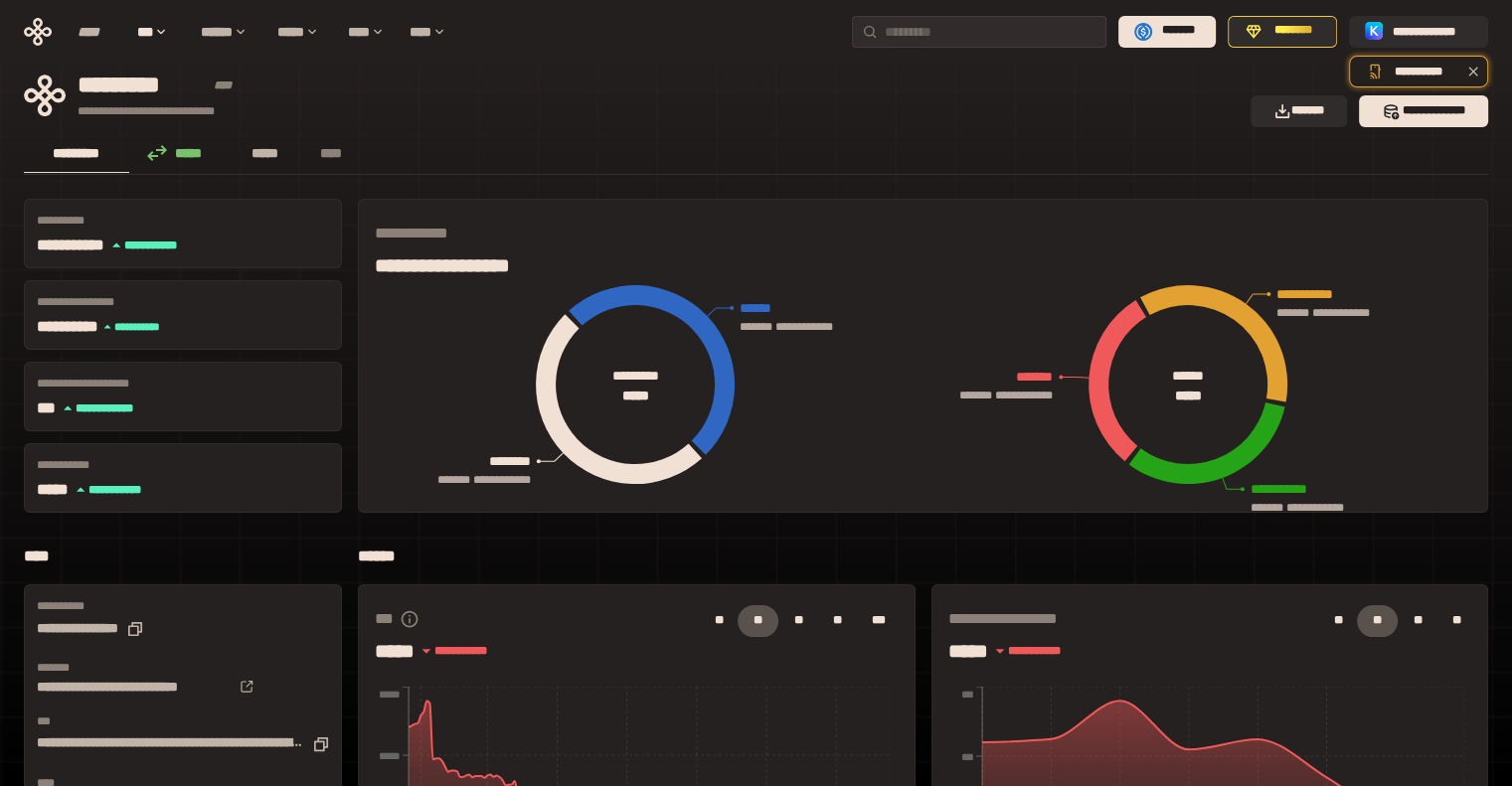 click on "*****" at bounding box center (265, 153) 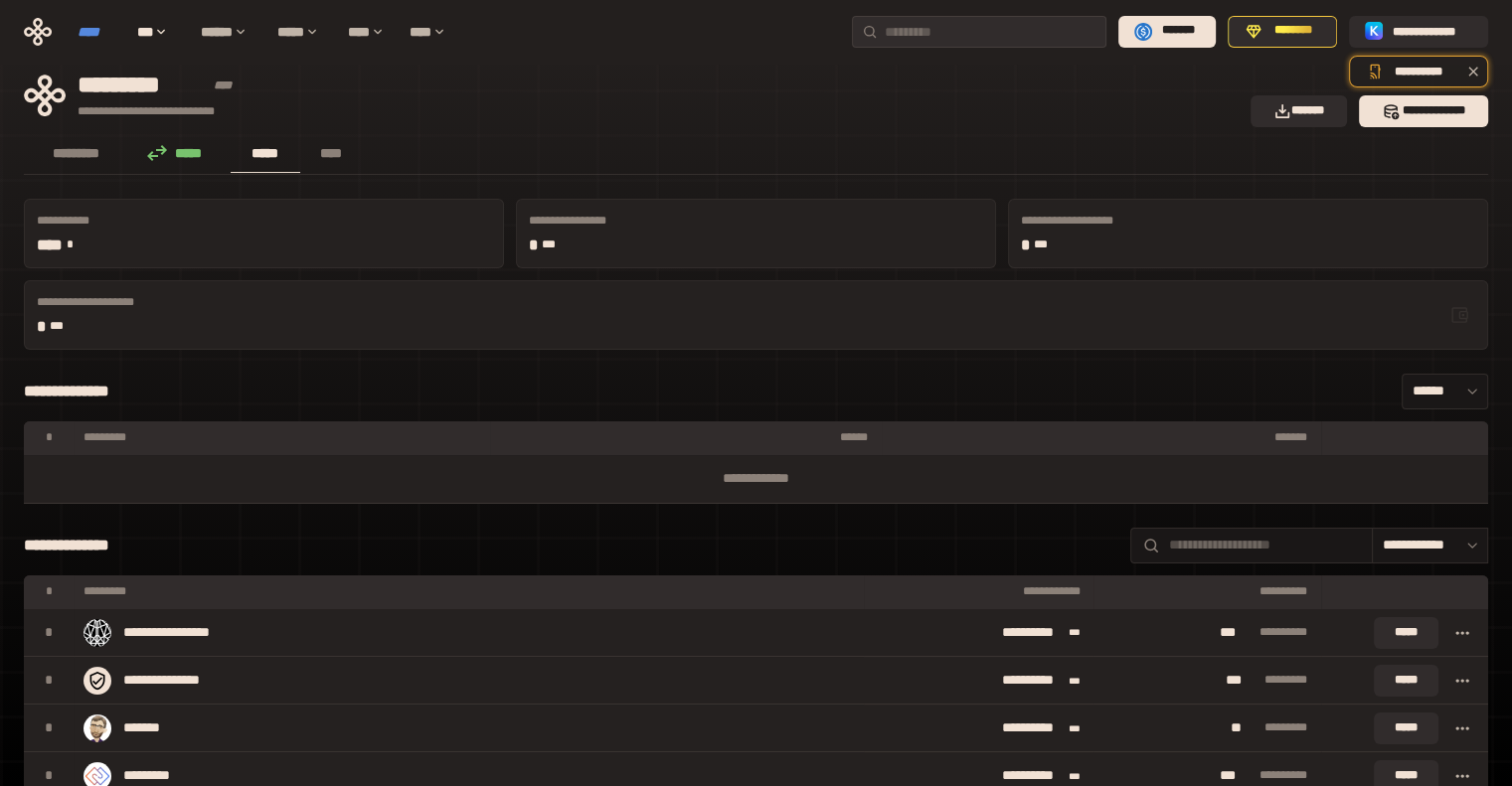 click on "****" at bounding box center [97, 32] 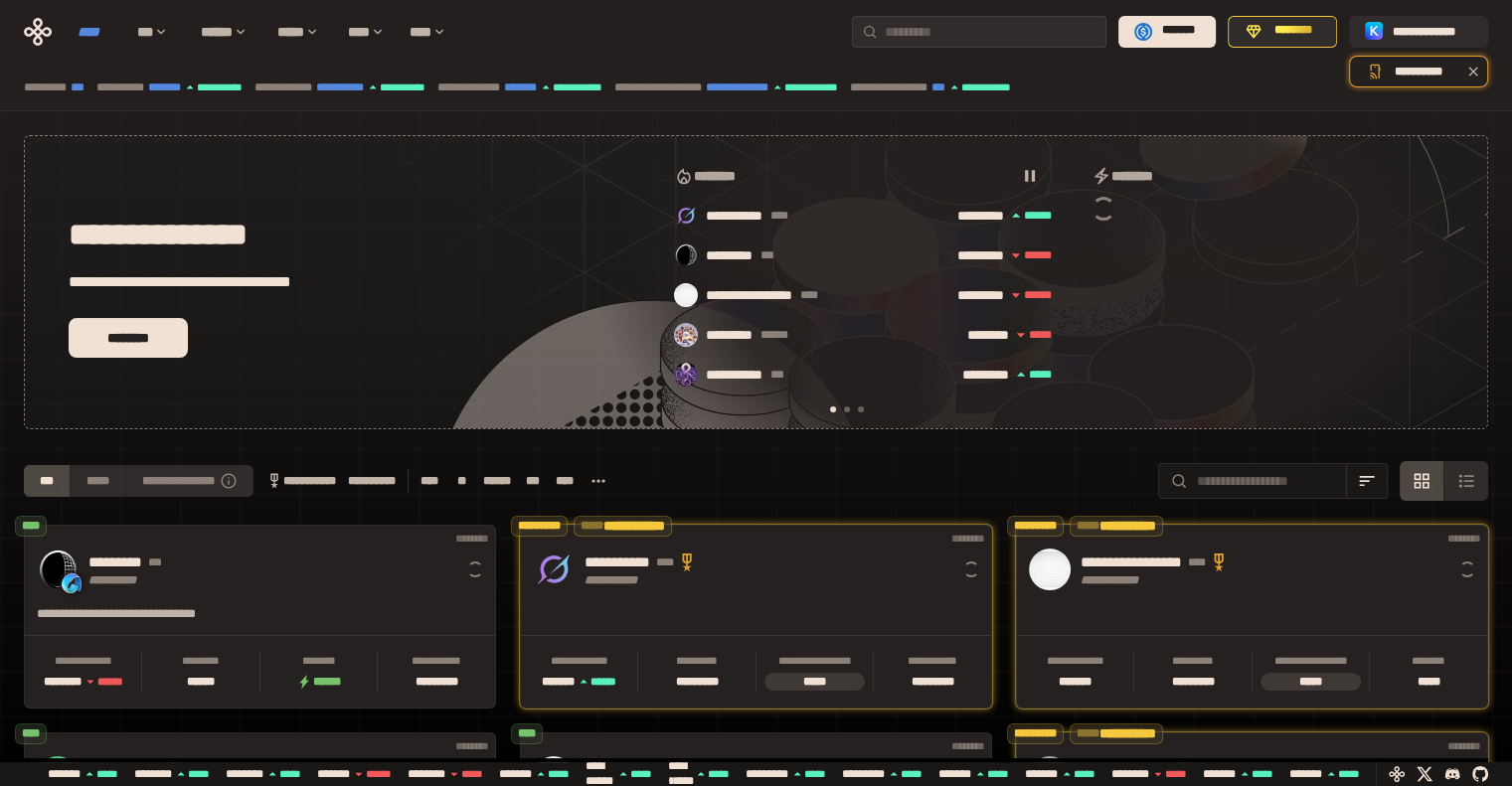 click on "****" at bounding box center (97, 32) 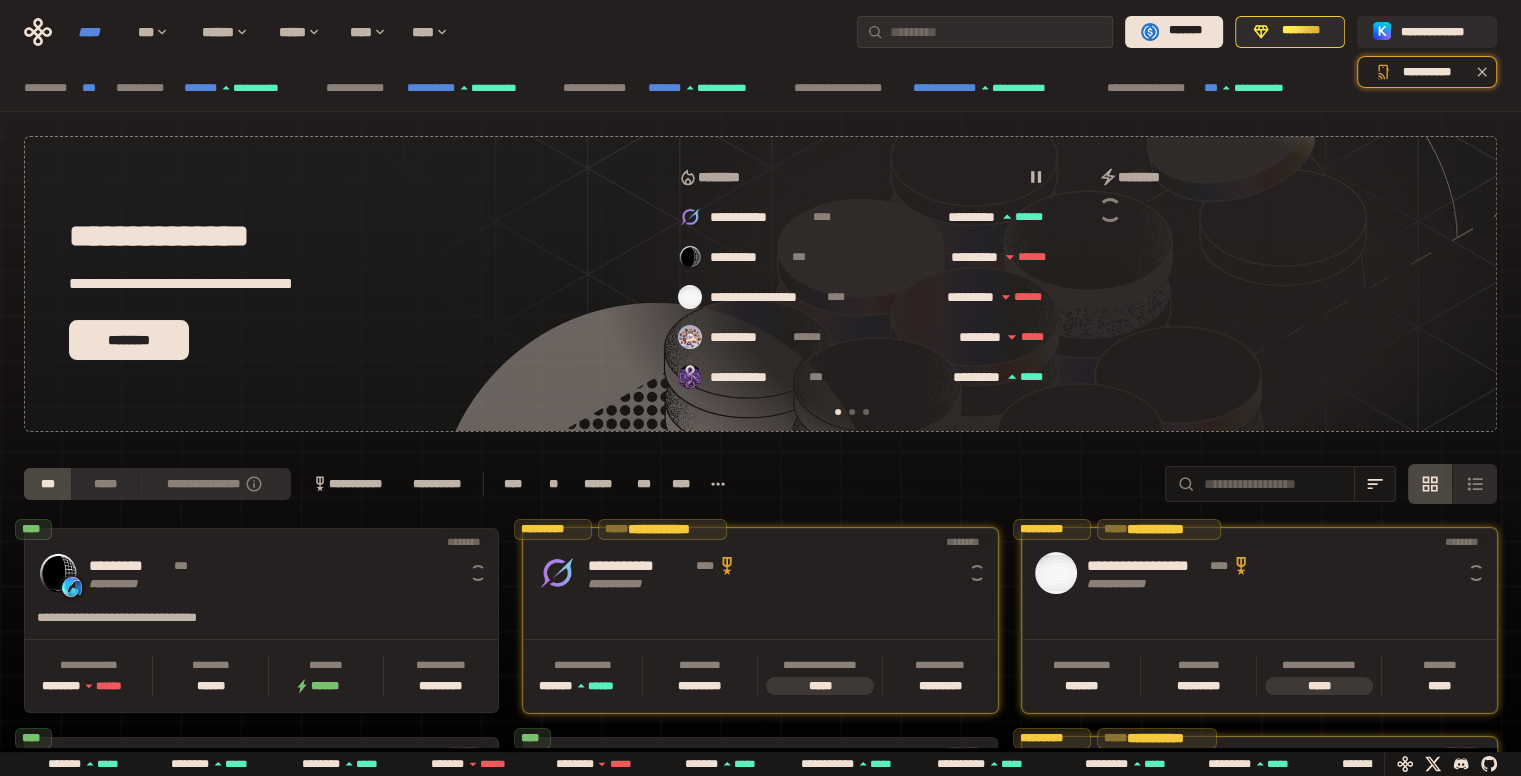 scroll, scrollTop: 0, scrollLeft: 16, axis: horizontal 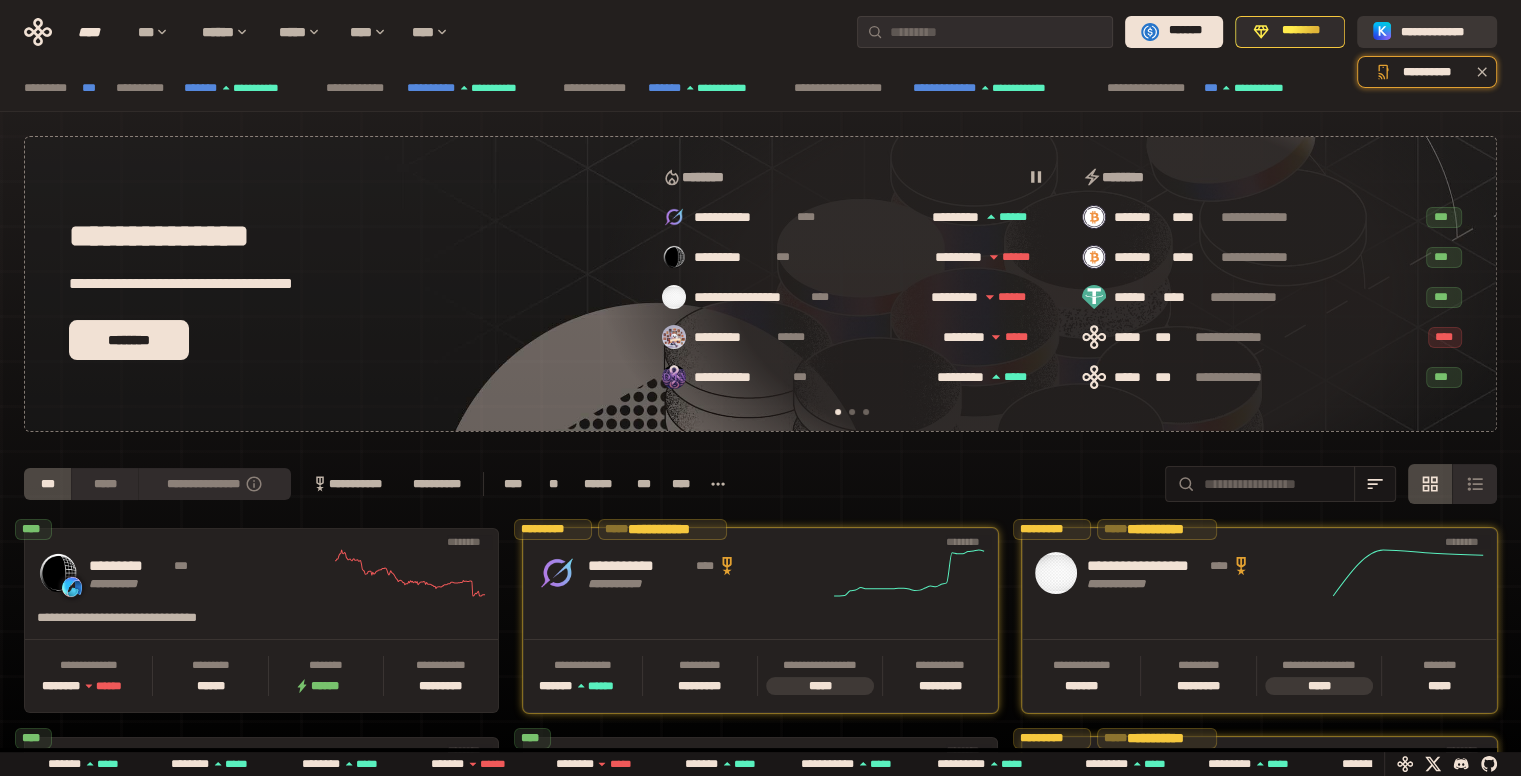 click on "**********" at bounding box center [1441, 31] 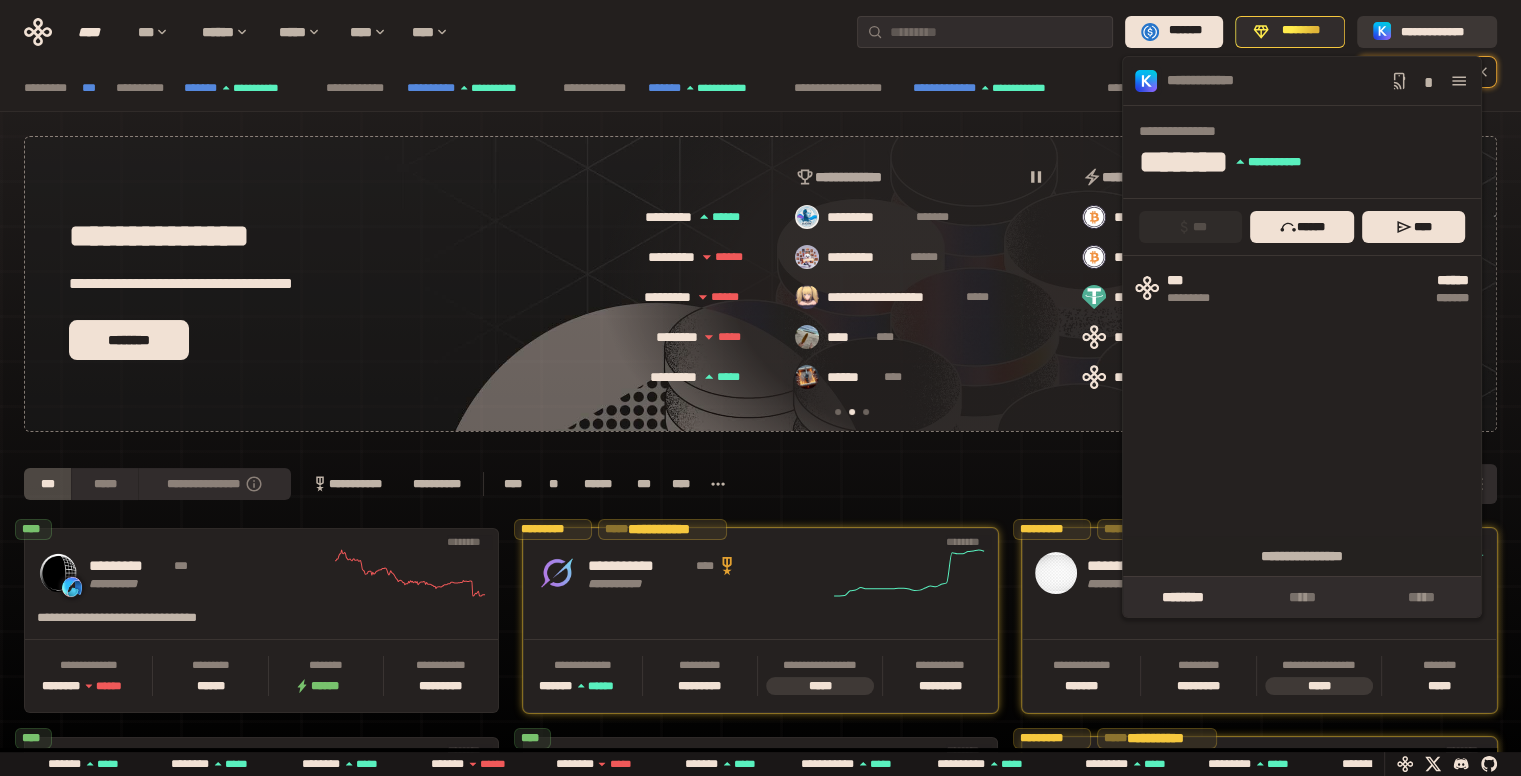 scroll, scrollTop: 0, scrollLeft: 436, axis: horizontal 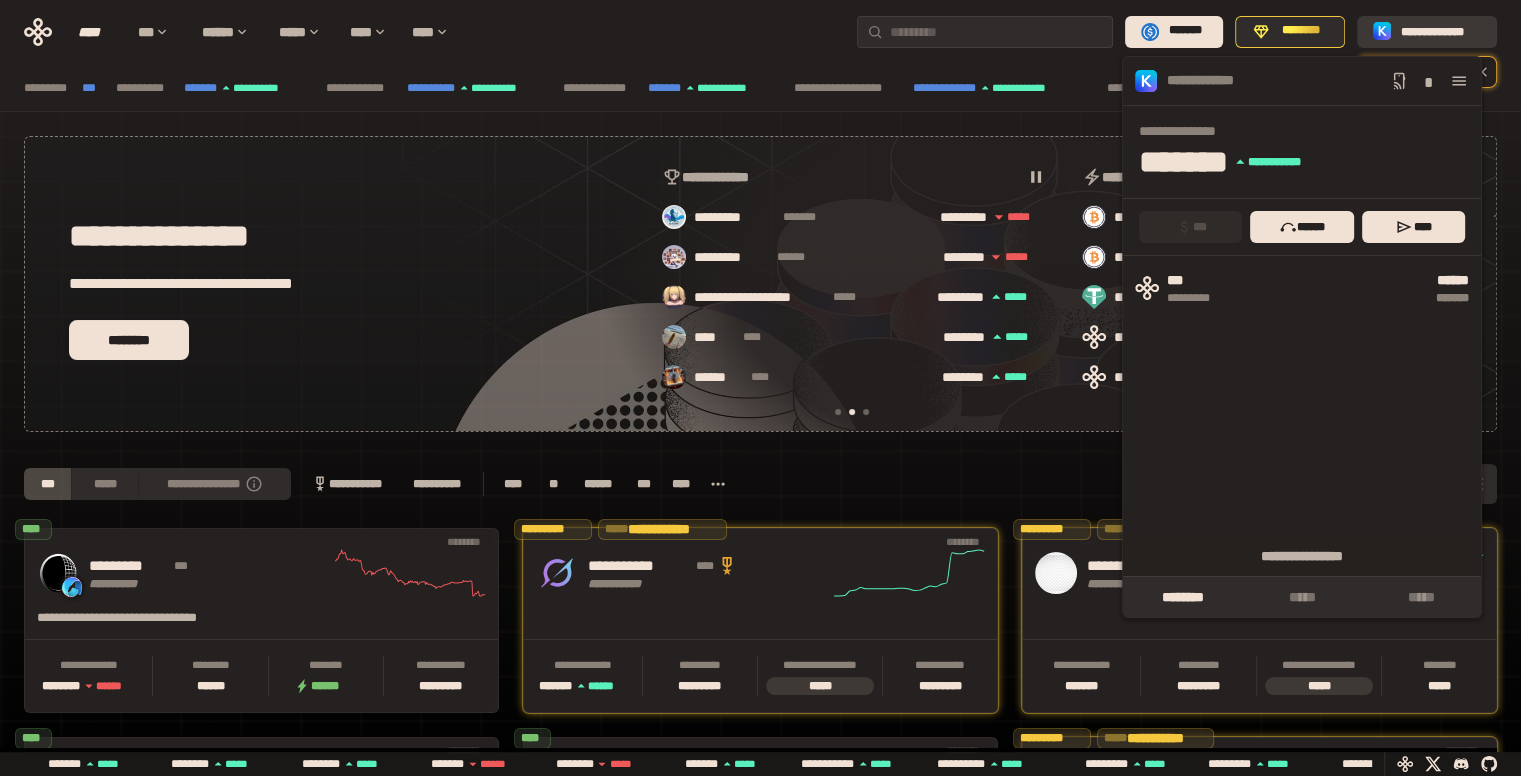 click on "**********" at bounding box center [1441, 31] 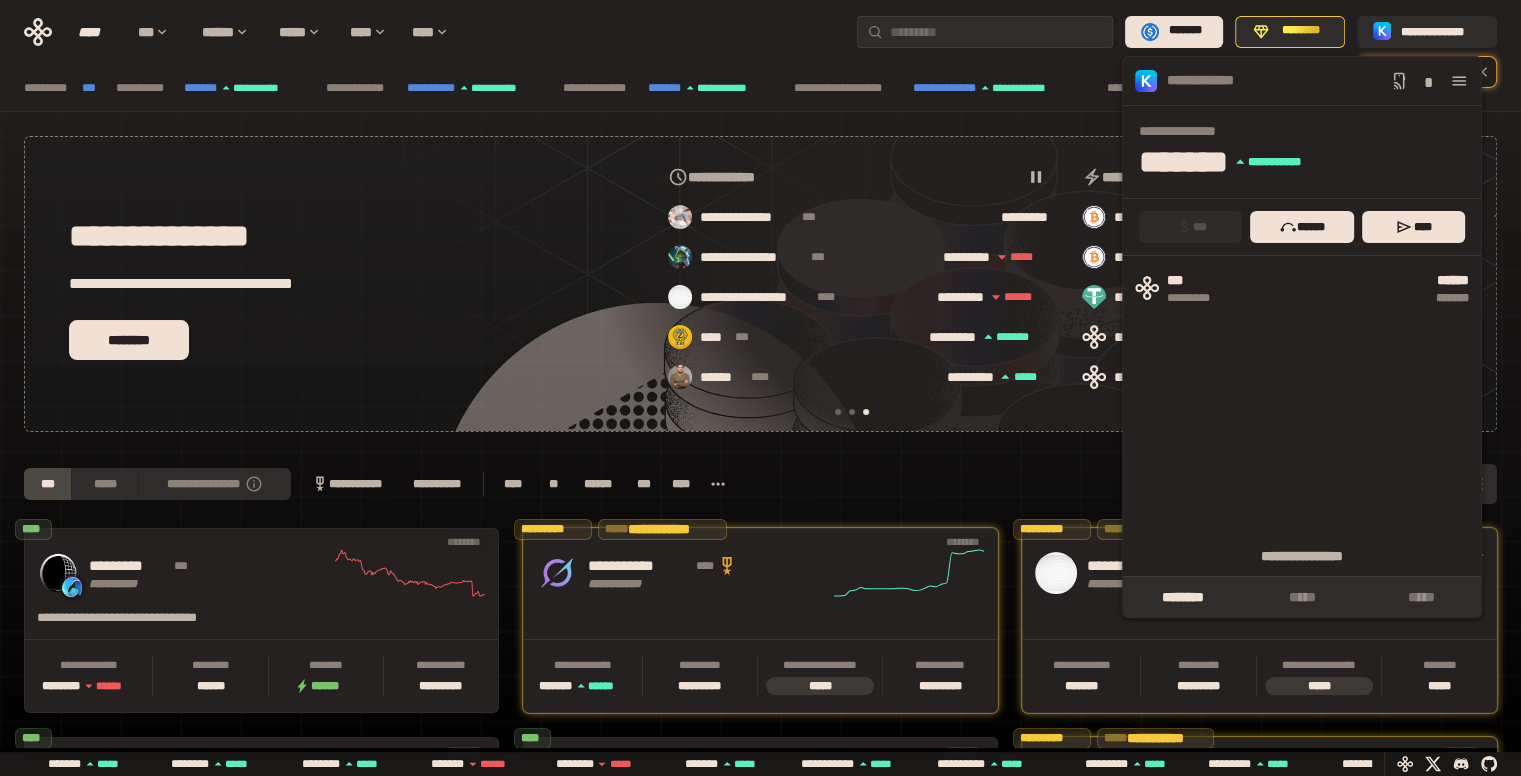 scroll, scrollTop: 0, scrollLeft: 856, axis: horizontal 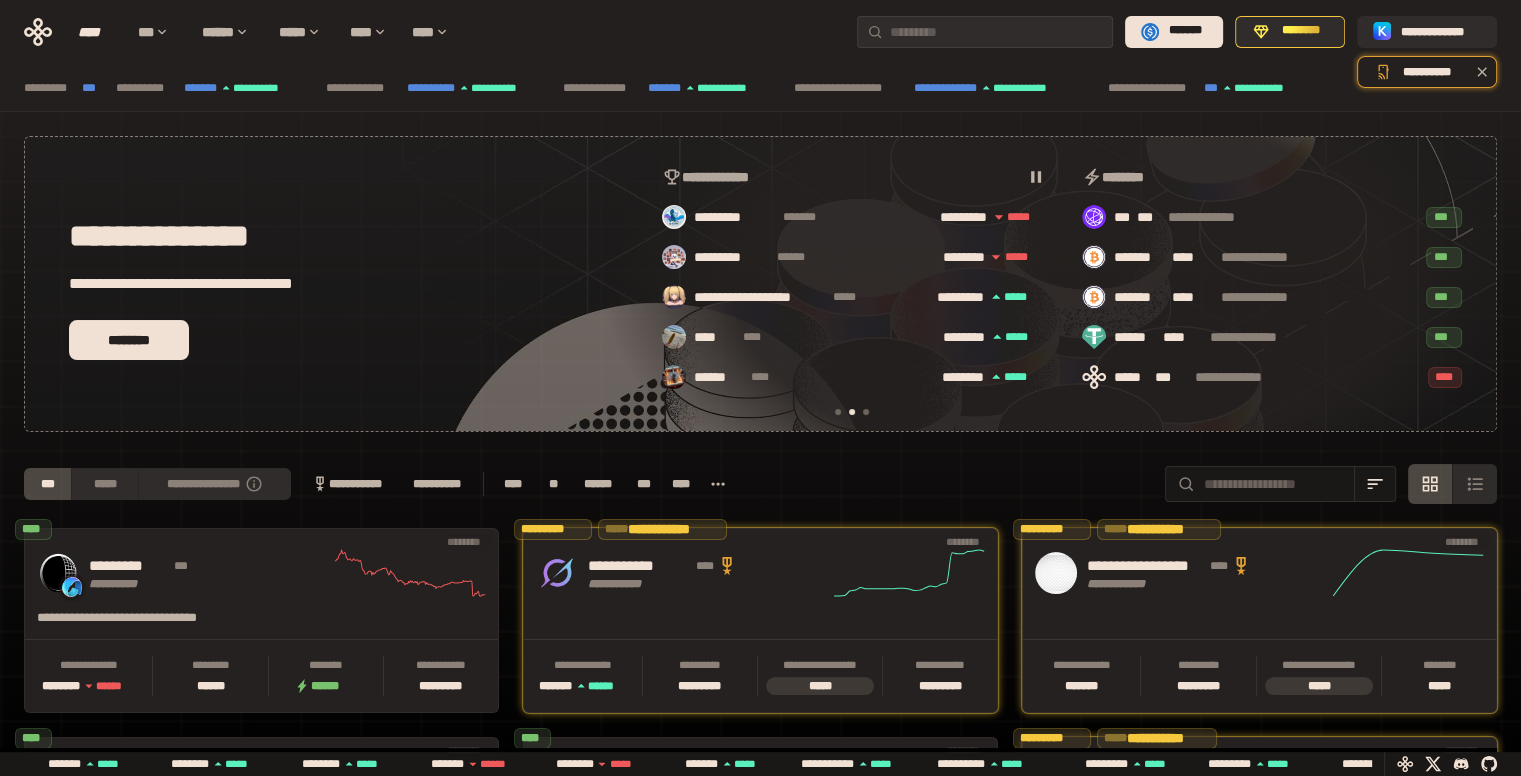 click 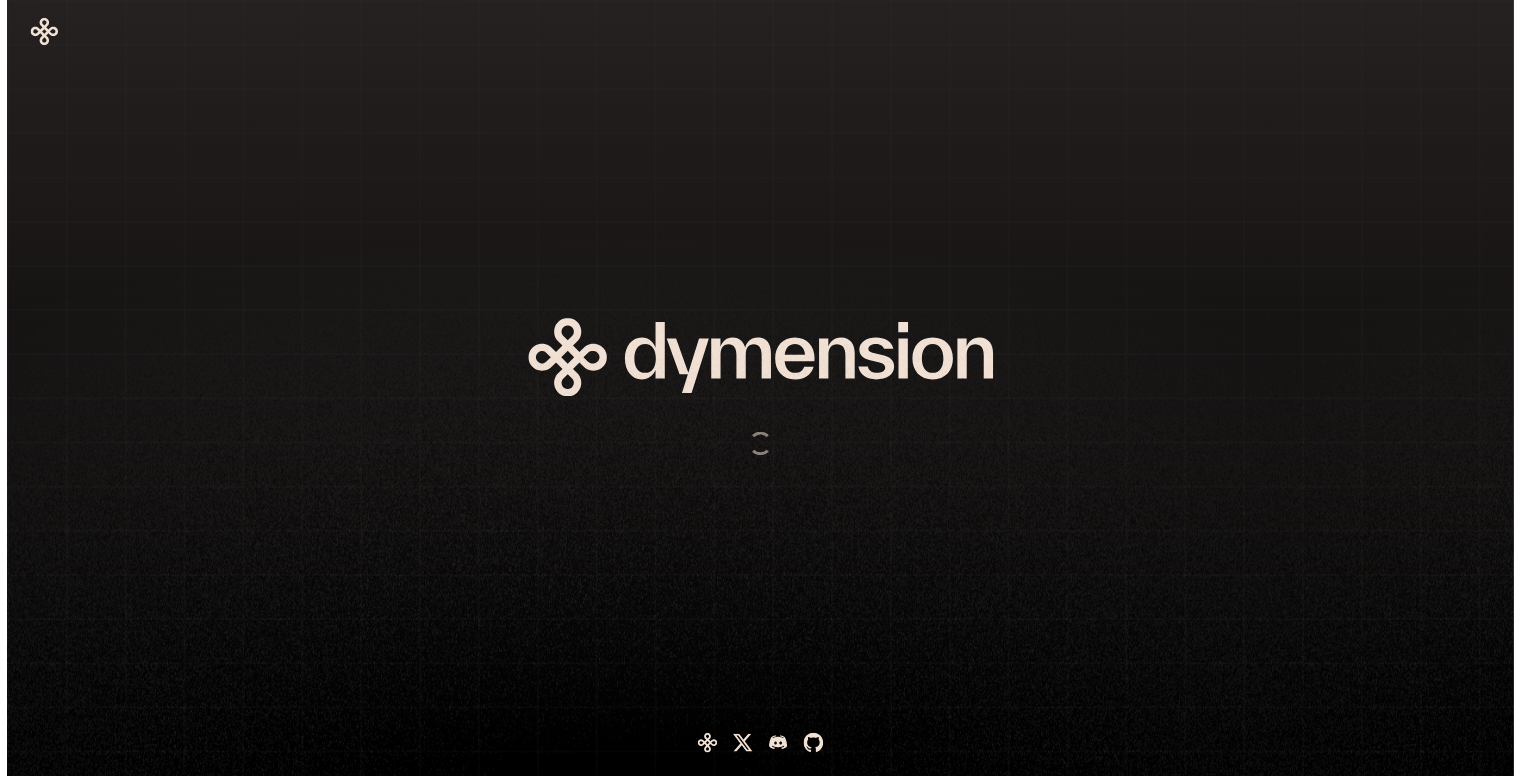 scroll, scrollTop: 0, scrollLeft: 0, axis: both 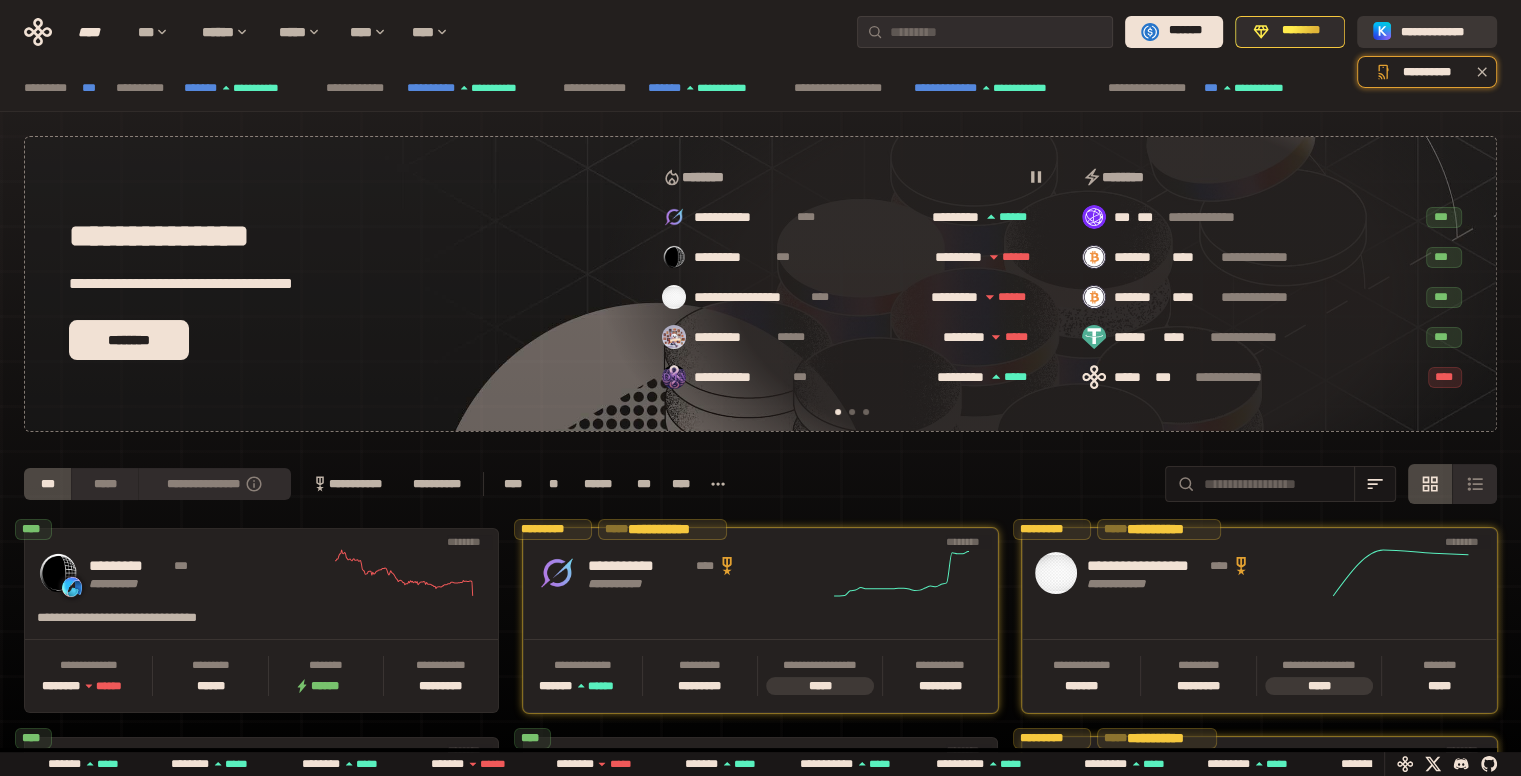 click on "**********" at bounding box center (1441, 31) 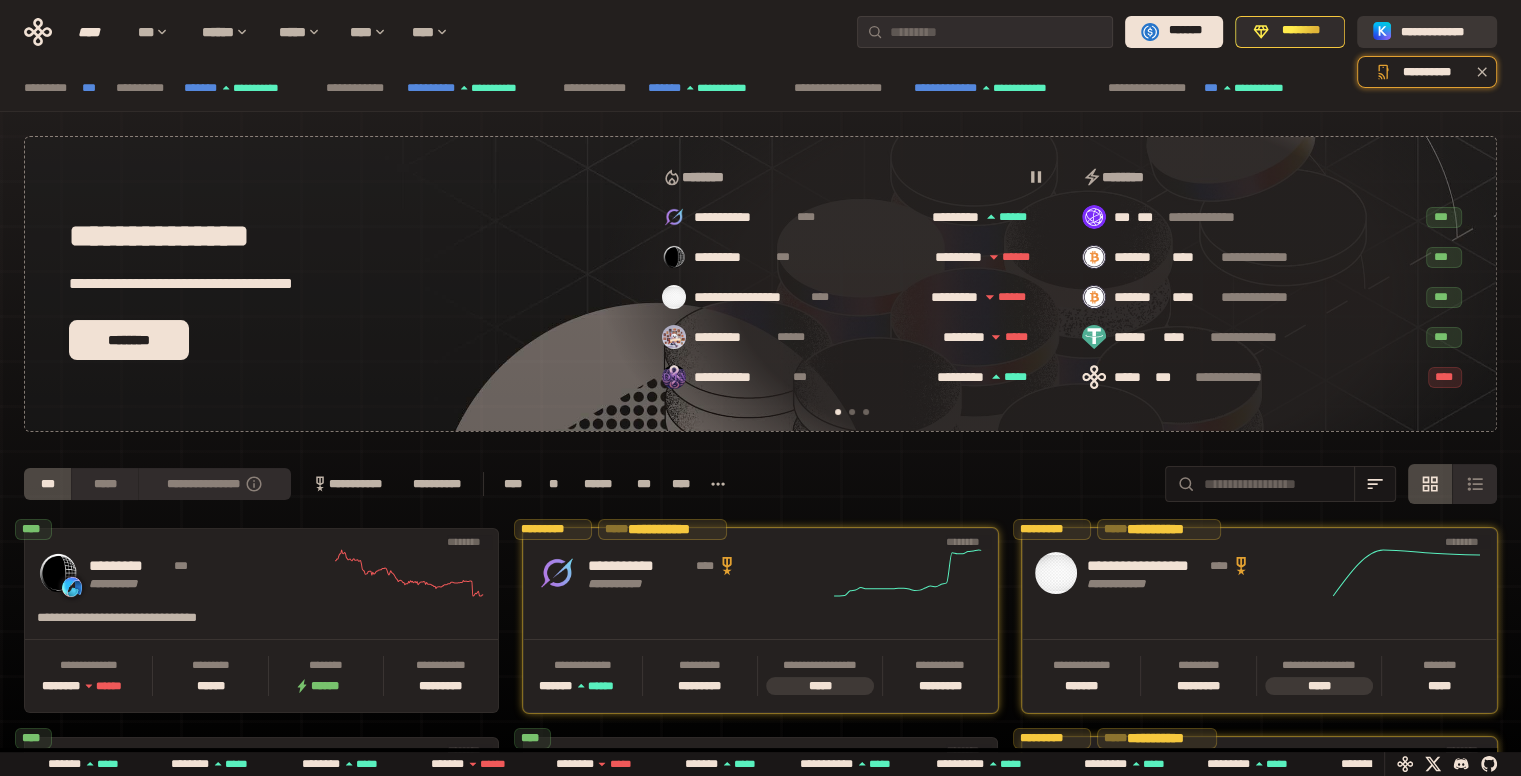 click on "**********" at bounding box center [1441, 31] 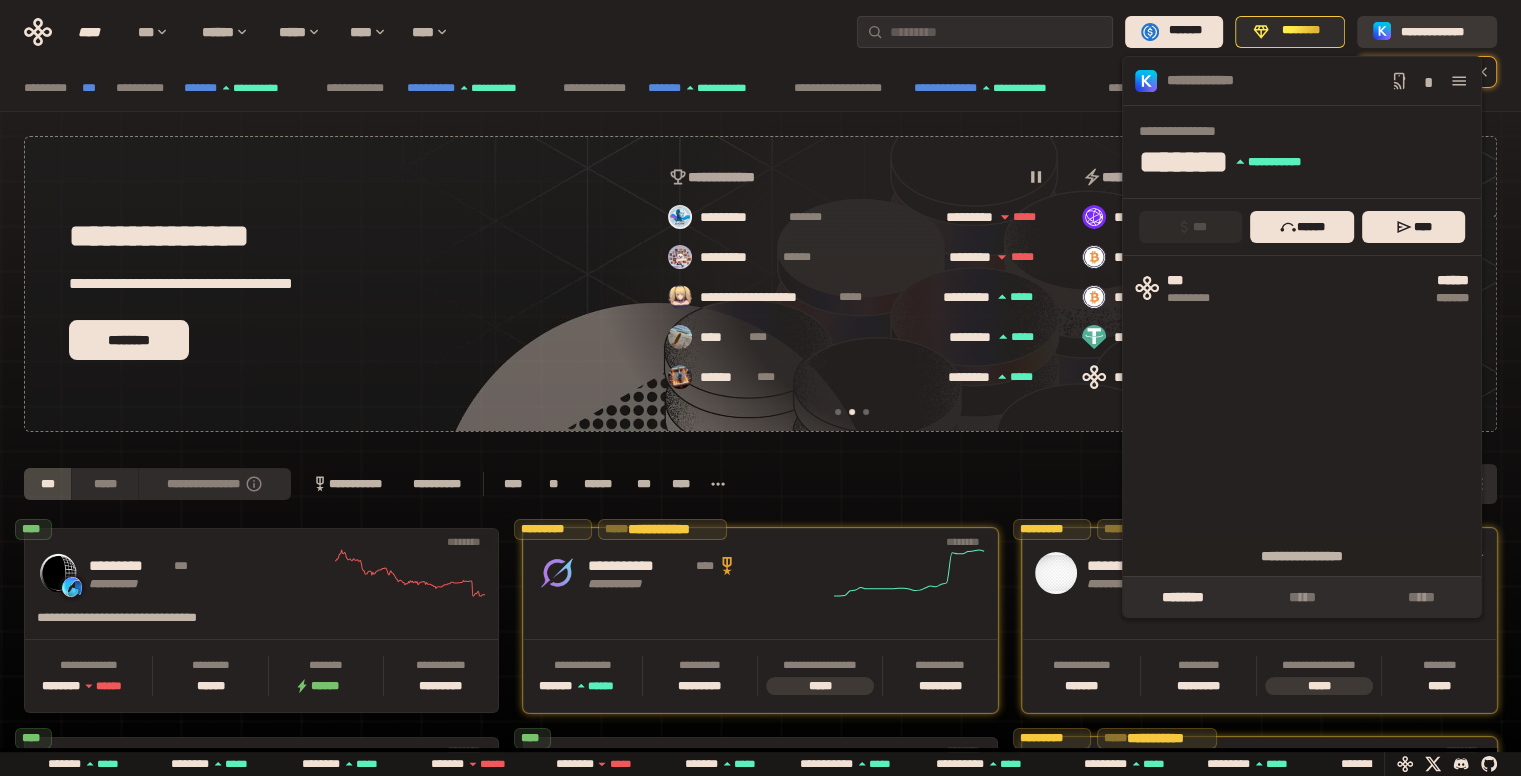 scroll, scrollTop: 0, scrollLeft: 436, axis: horizontal 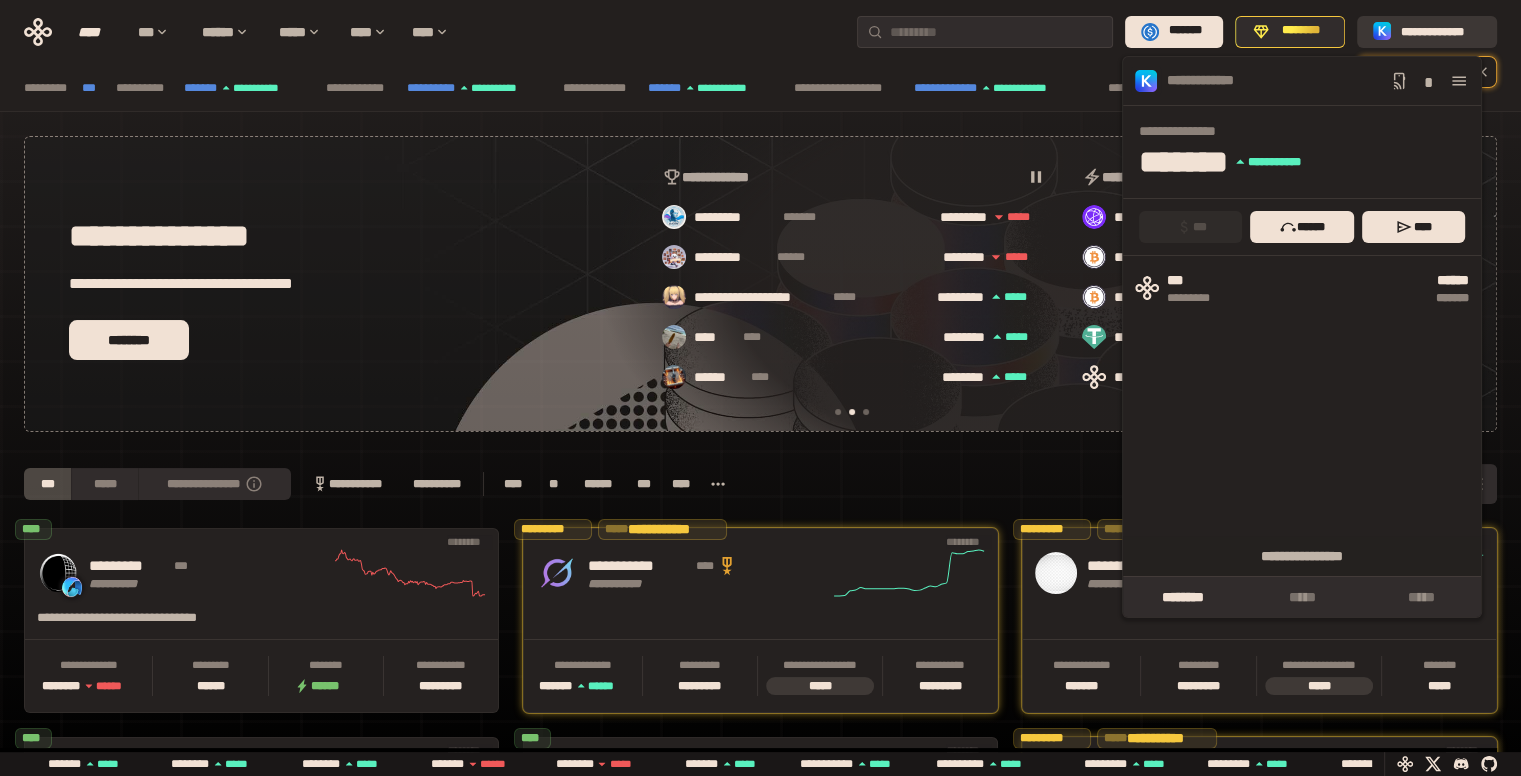 click on "**********" at bounding box center (1441, 31) 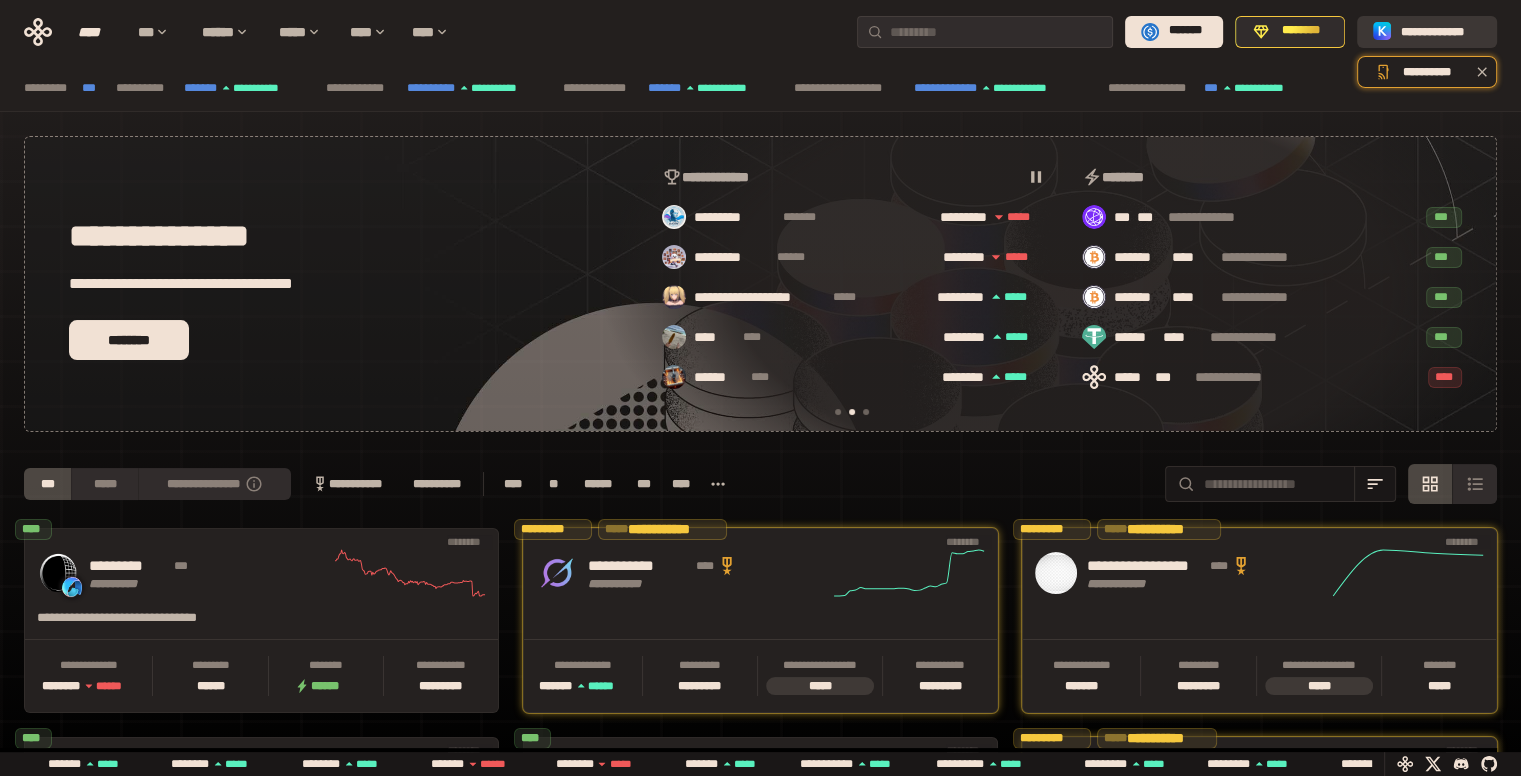 click on "**********" at bounding box center (1441, 31) 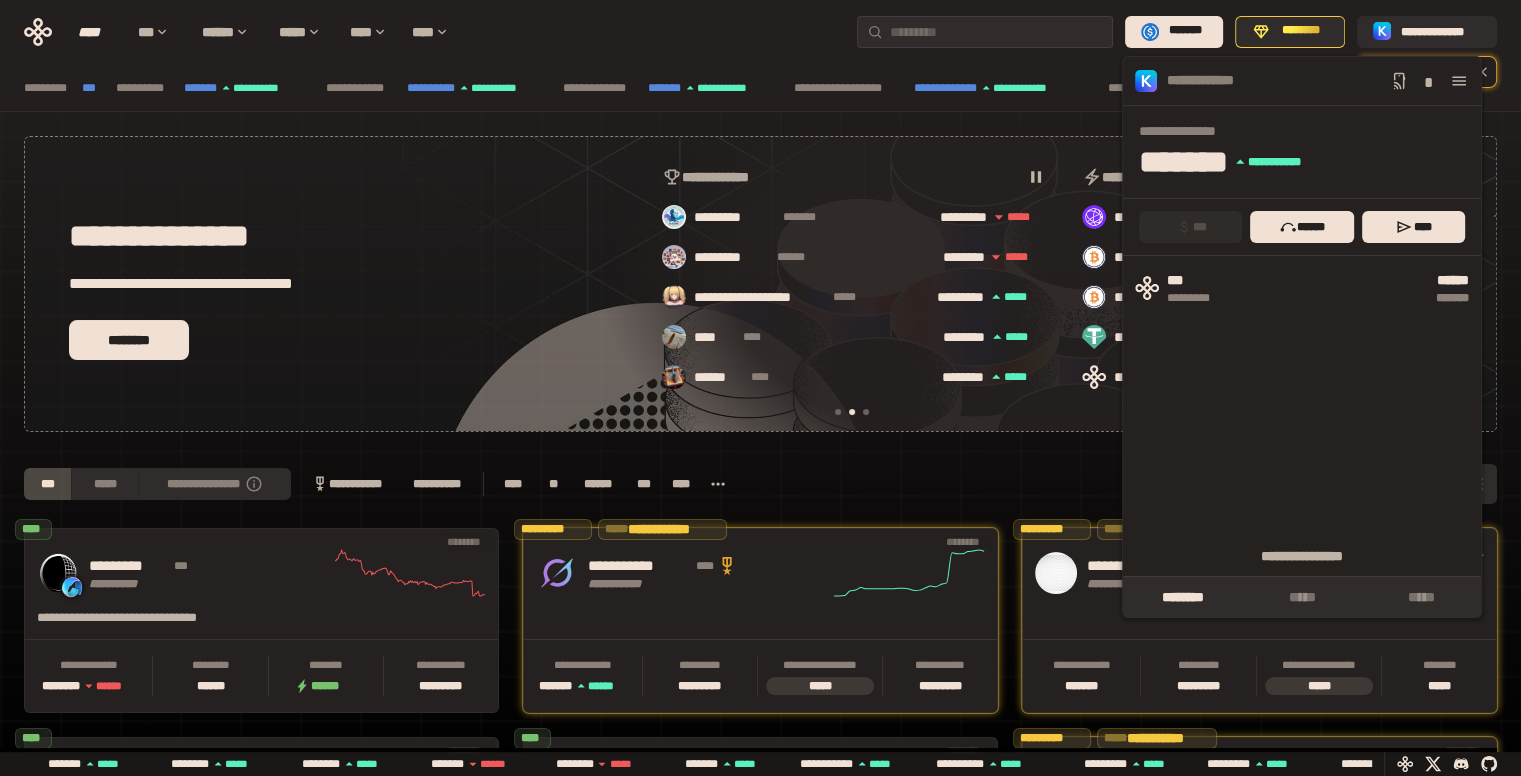 click on "**********" at bounding box center [760, 32] 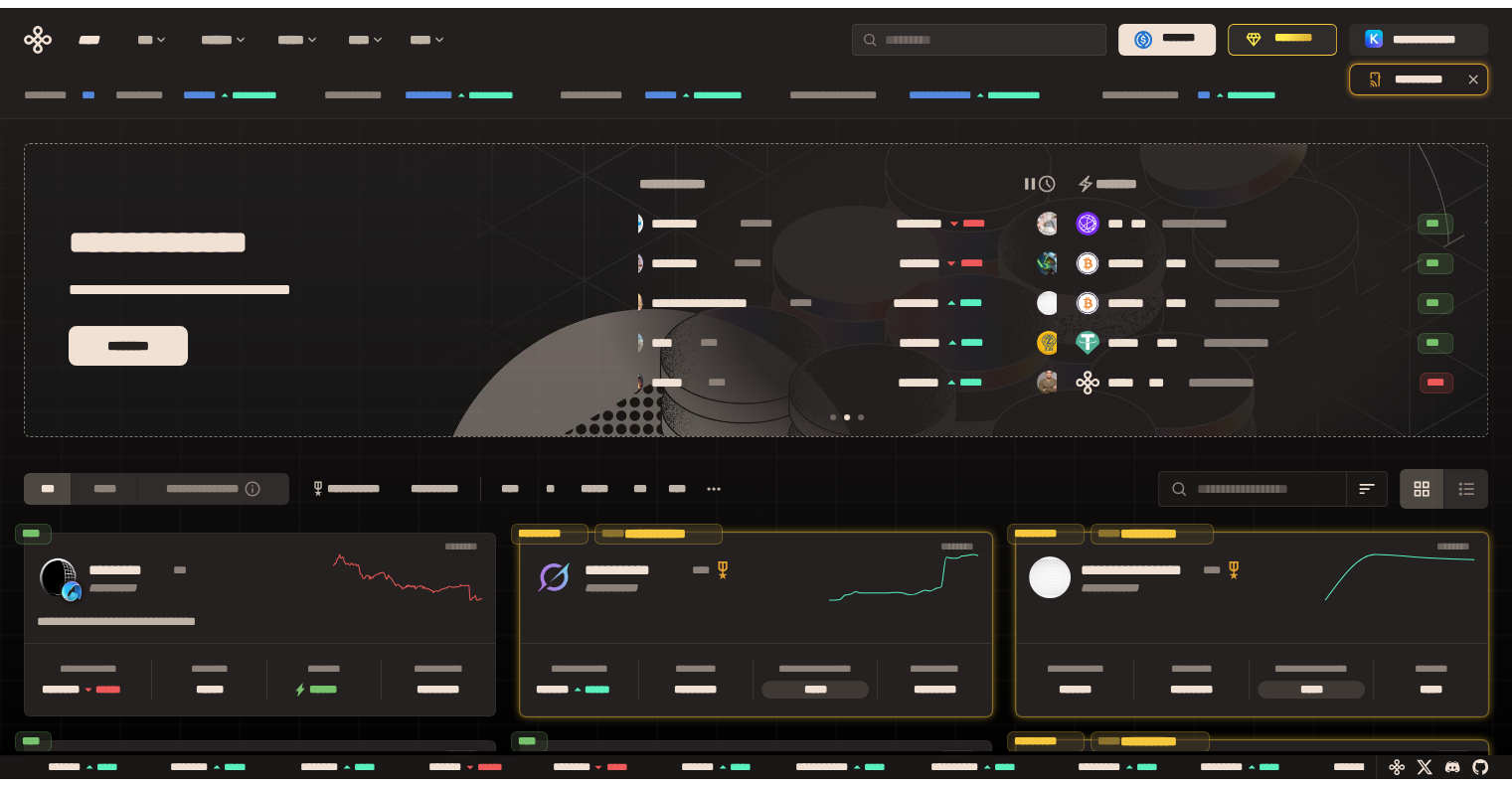 scroll, scrollTop: 0, scrollLeft: 433, axis: horizontal 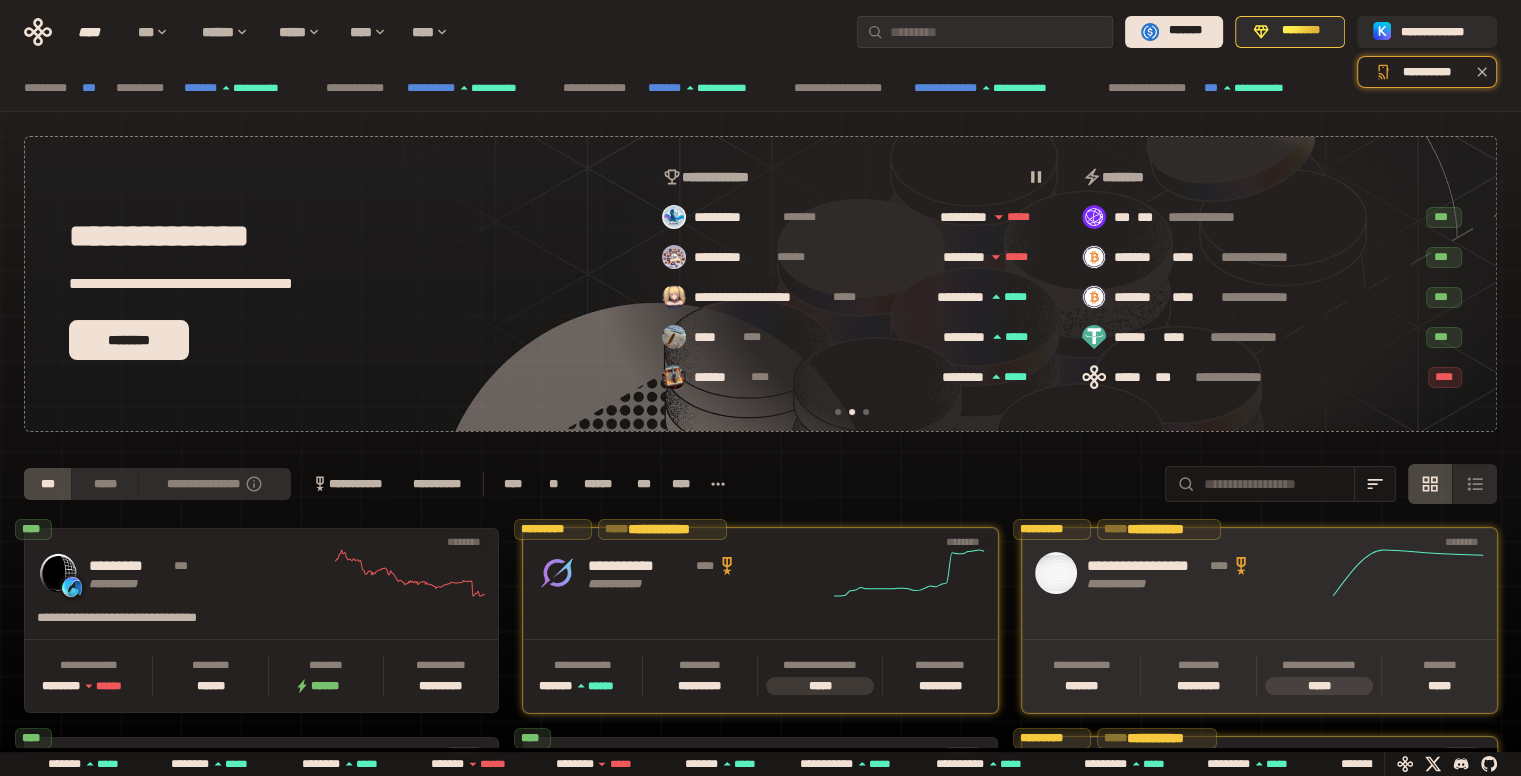 click on "[FIRST] [LAST] [ADDRESS] [CITY] [STATE]" at bounding box center (1259, 675) 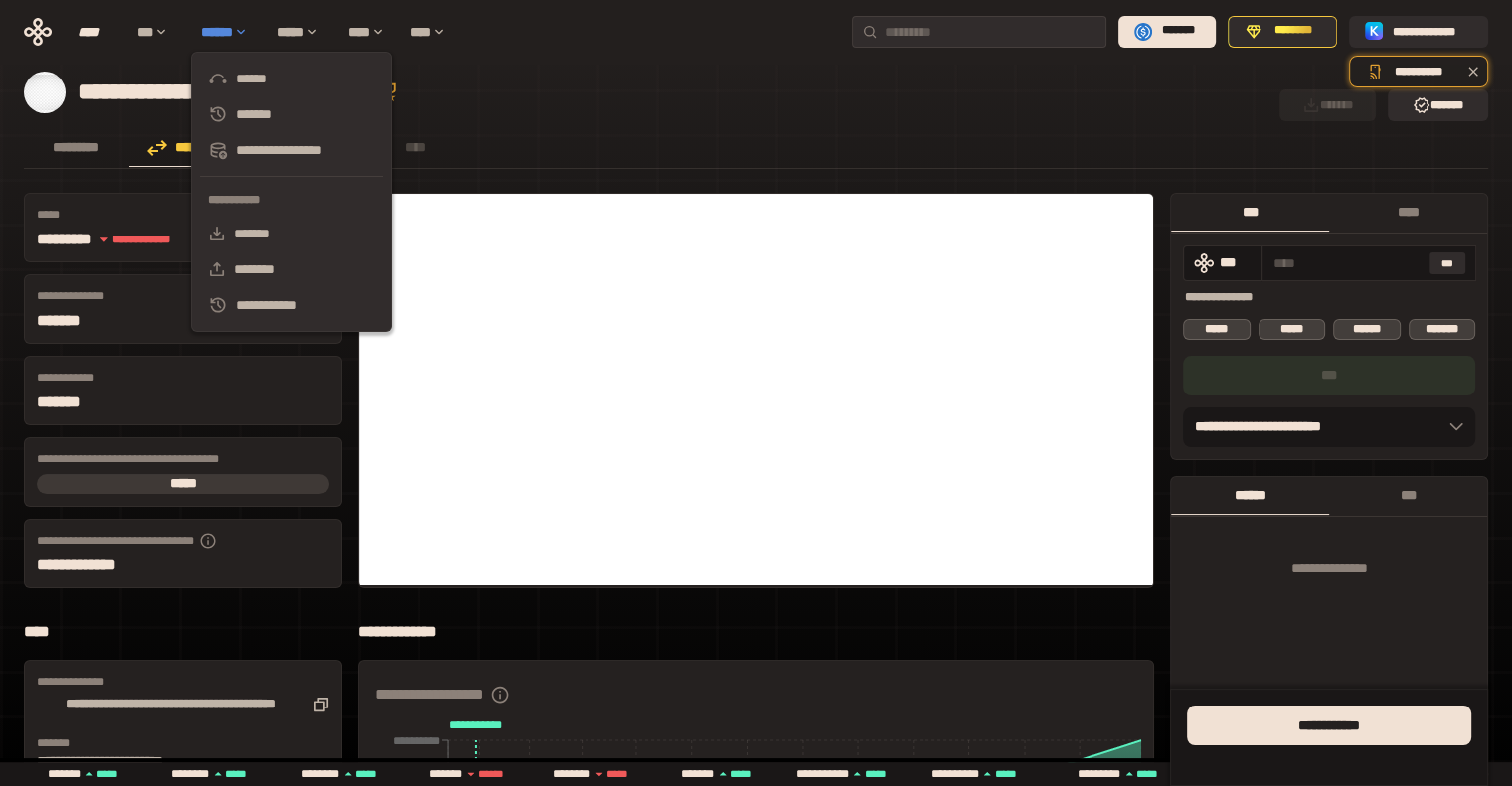 click on "******" at bounding box center [229, 32] 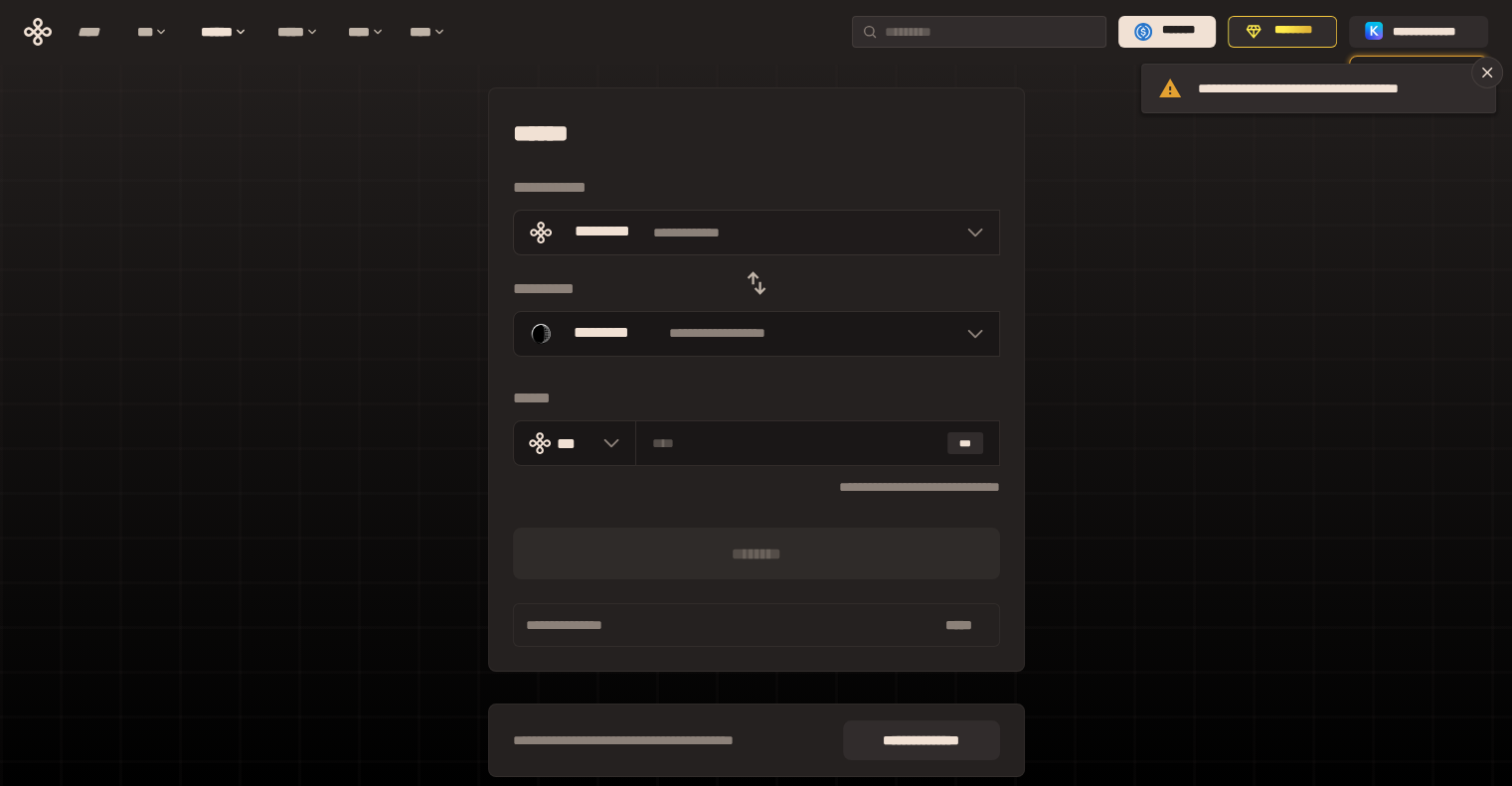 click on "**********" at bounding box center (756, 233) 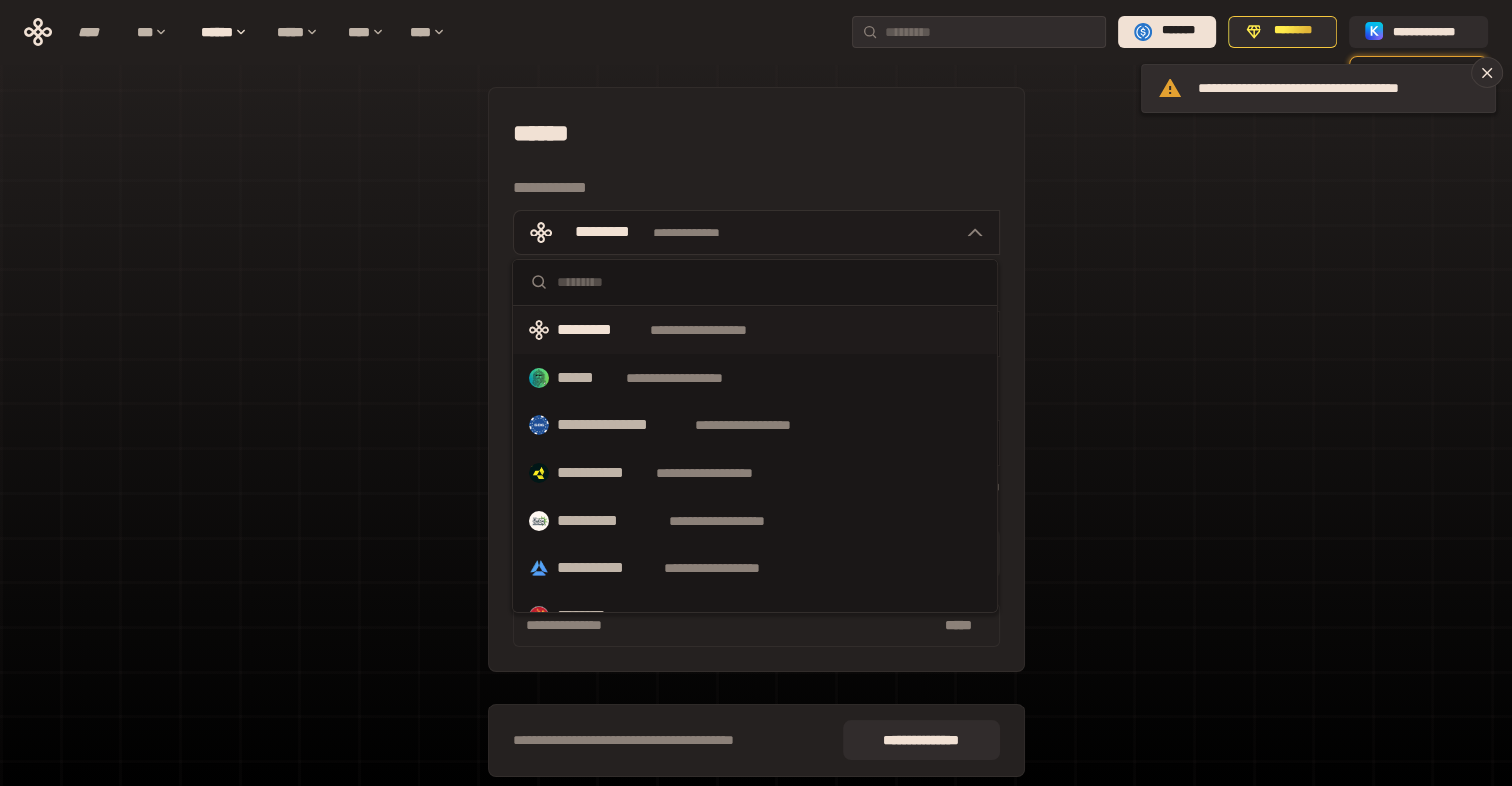 click on "**********" at bounding box center [756, 233] 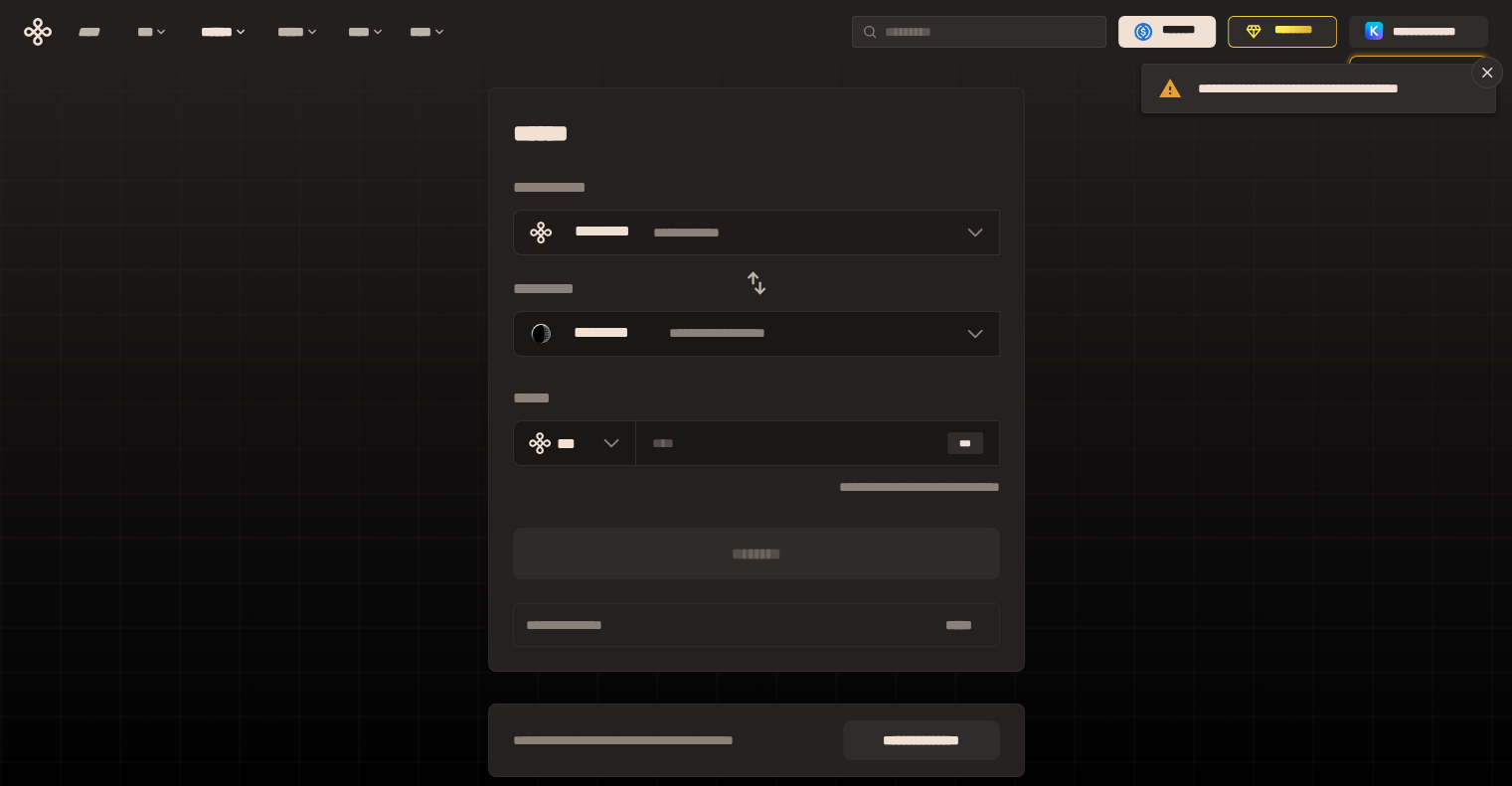 click on "**********" at bounding box center (756, 233) 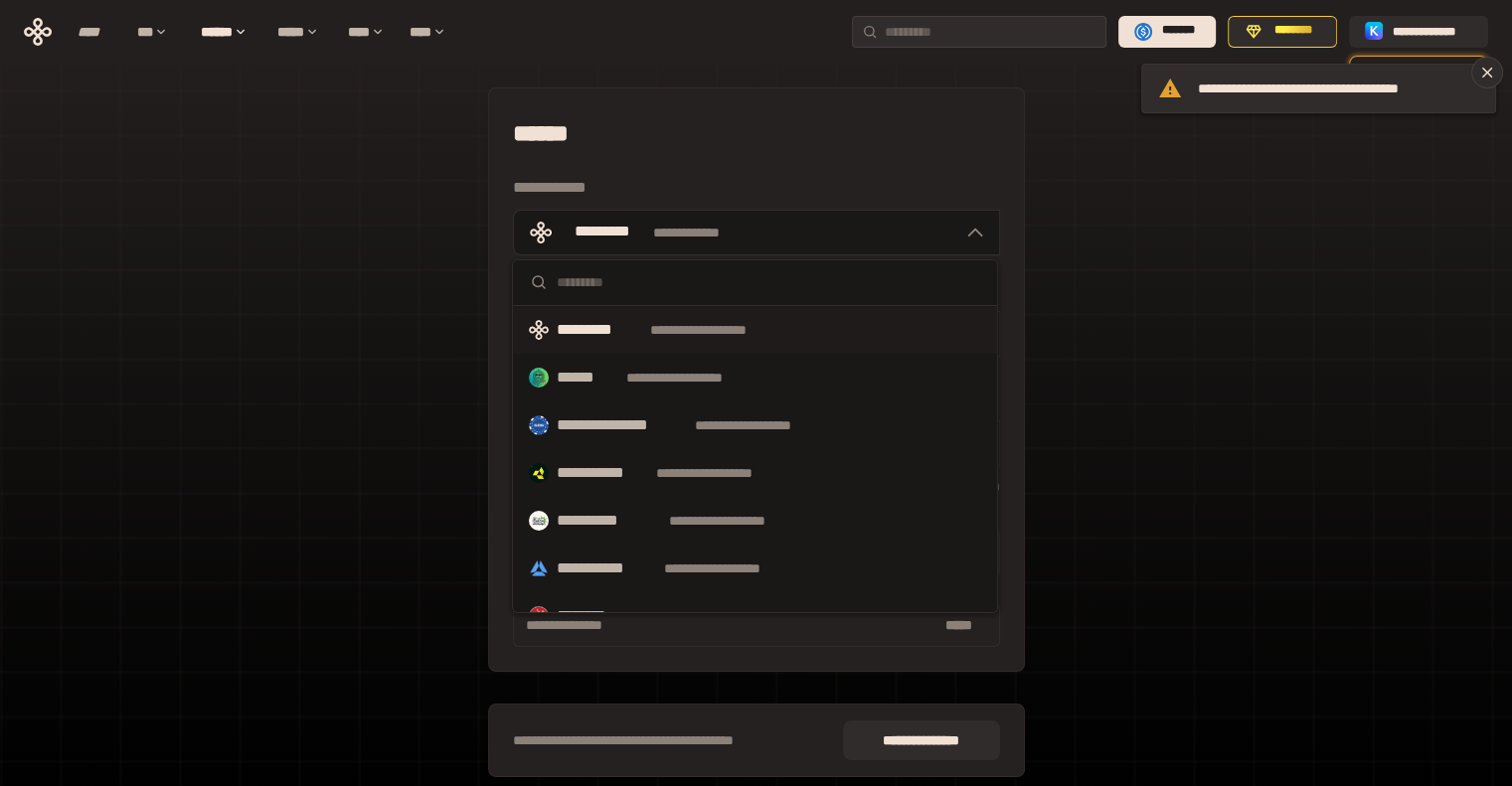 click on "[FIRST] [LAST] [EMAIL] [ADDRESS] [CITY] [STATE] [ZIP] [COUNTRY] [PHONE] [DOB] [SSN] [DLN] [CCNUM] [PASSPORT] [HOME_PHONE] [WORK_PHONE] [MOBILE_PHONE] [FAX] [OTHER_PHONE] [EMERGENCY_CONTACT] [RELATIONSHIP] [OCCUPATION] [EMPLOYER] [JOB_TITLE] [COMPANY_NAME] [BUSINESS_ADDRESS] [BUSINESS_PHONE] [BUSINESS_EMAIL] [WEBSITE] [IP_ADDRESS] [MAC_ADDRESS] [USERNAME] [PASSWORD] [SECURITY_QUESTION] [ANSWER]" at bounding box center [756, 380] 